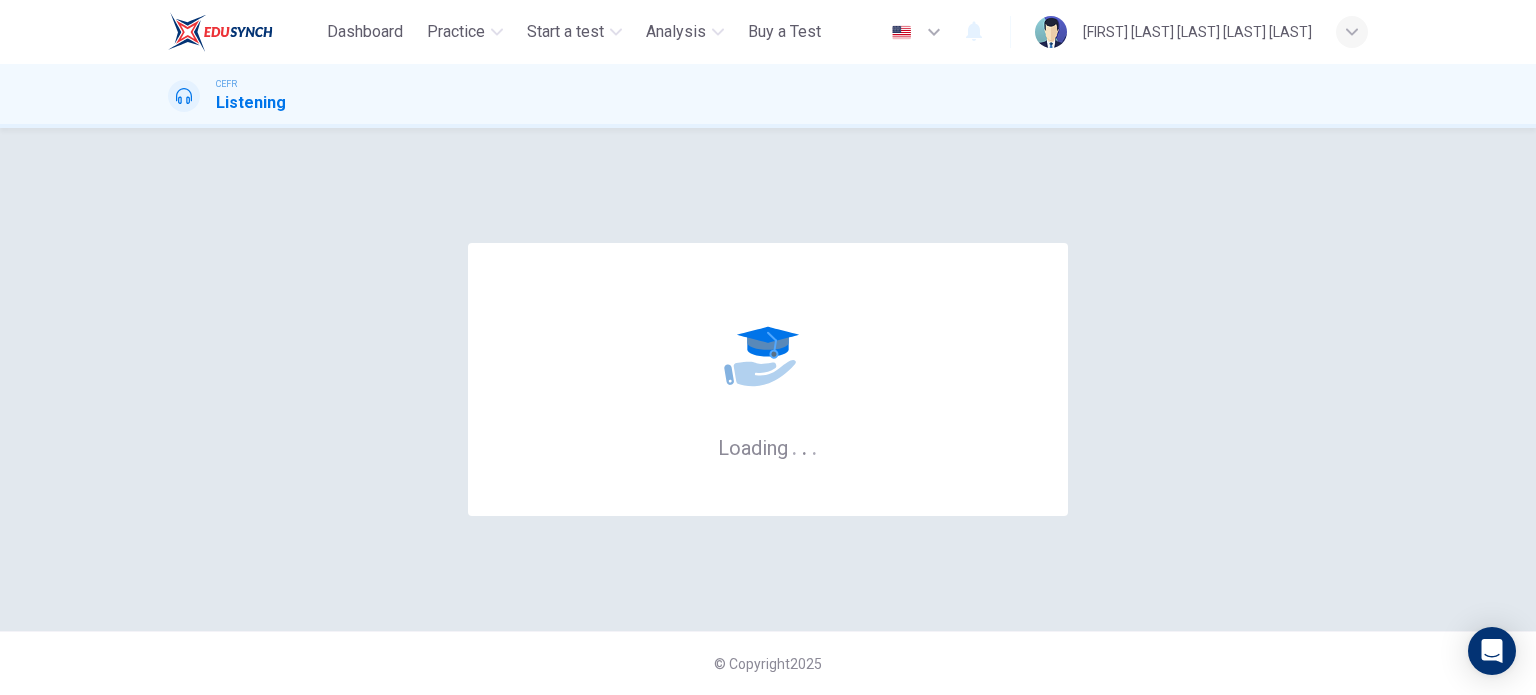scroll, scrollTop: 0, scrollLeft: 0, axis: both 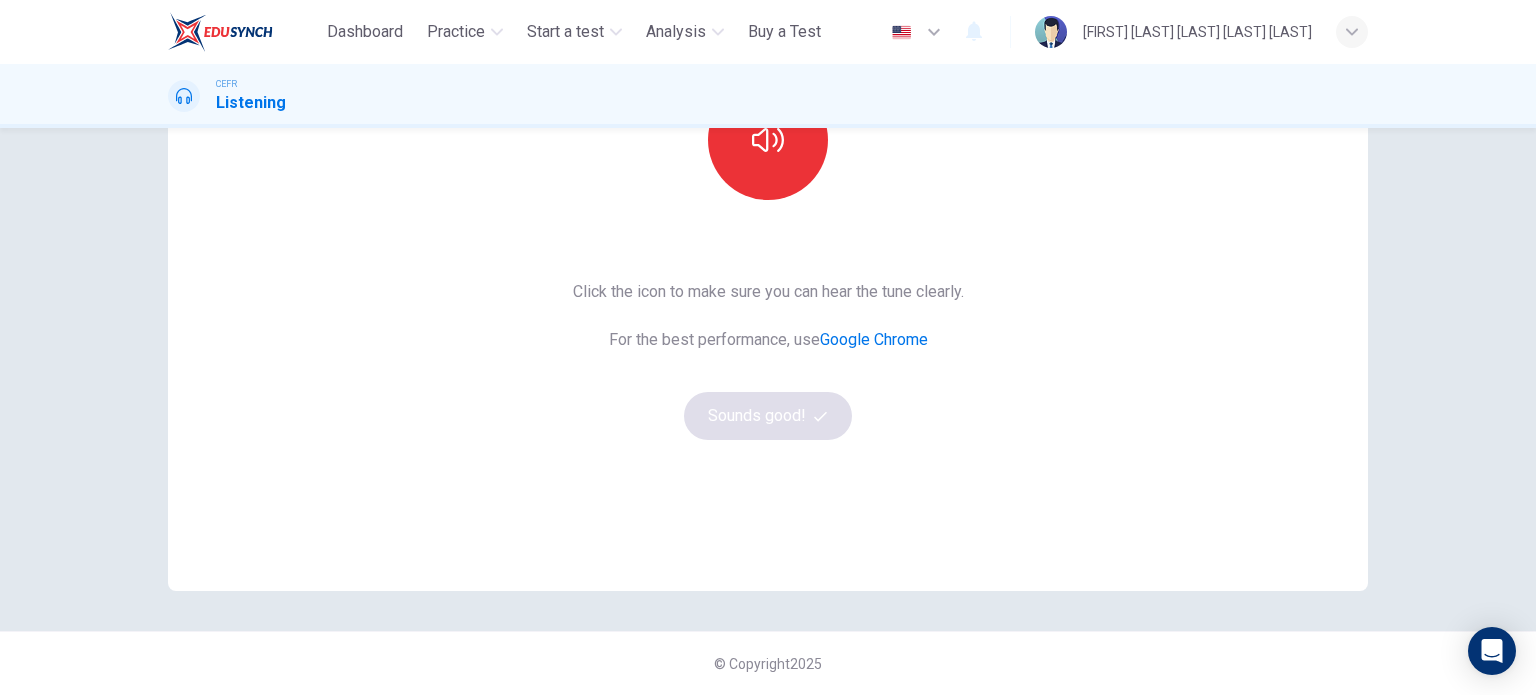 click on "Click the icon to make sure you can hear the tune clearly. For the best performance, use  Google Chrome" at bounding box center (768, 316) 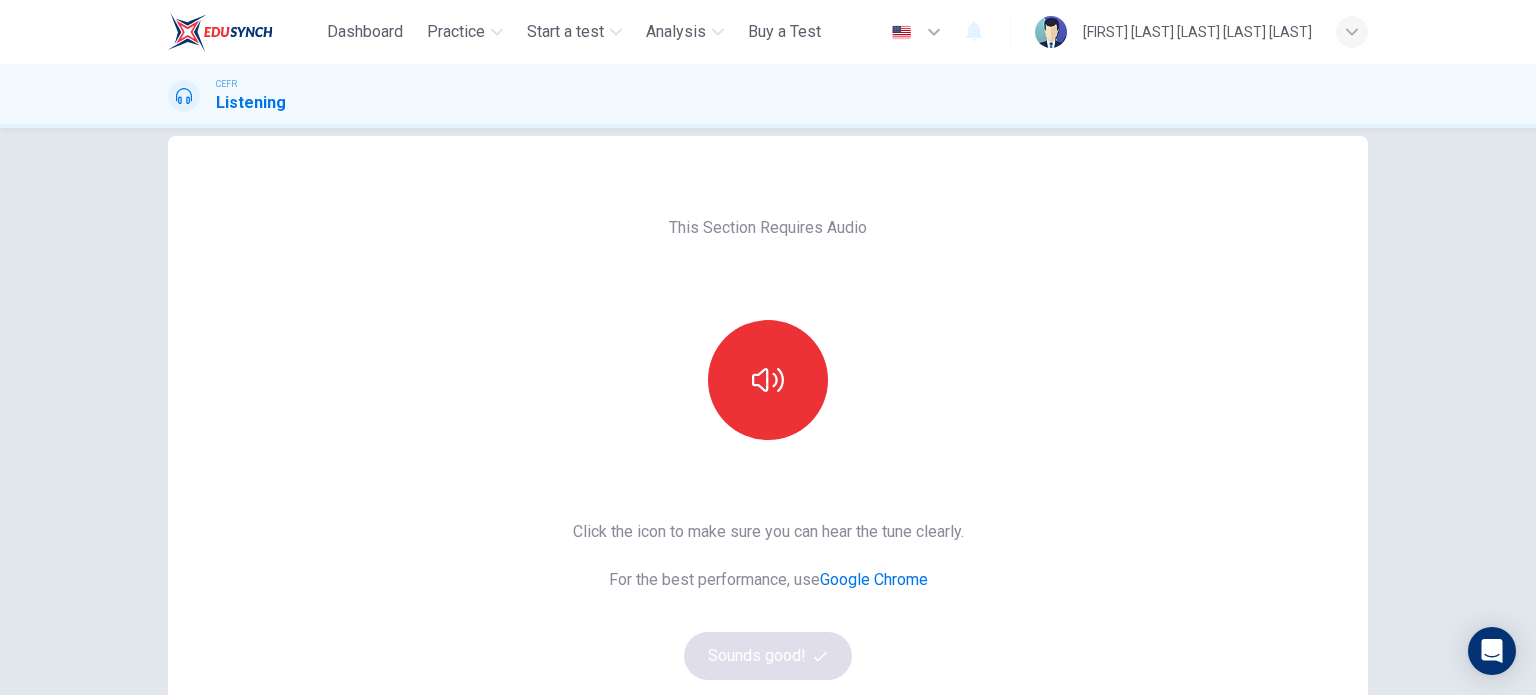 scroll, scrollTop: 0, scrollLeft: 0, axis: both 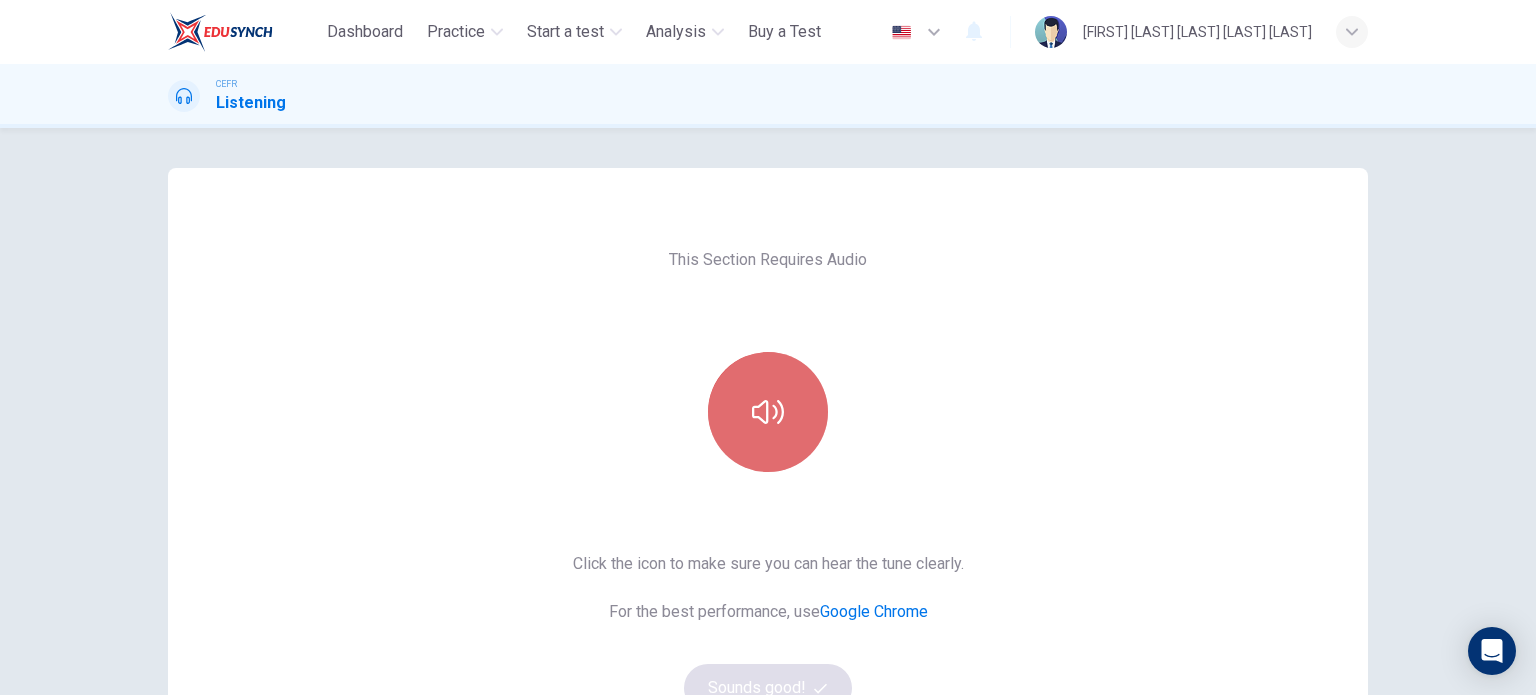 click at bounding box center (768, 412) 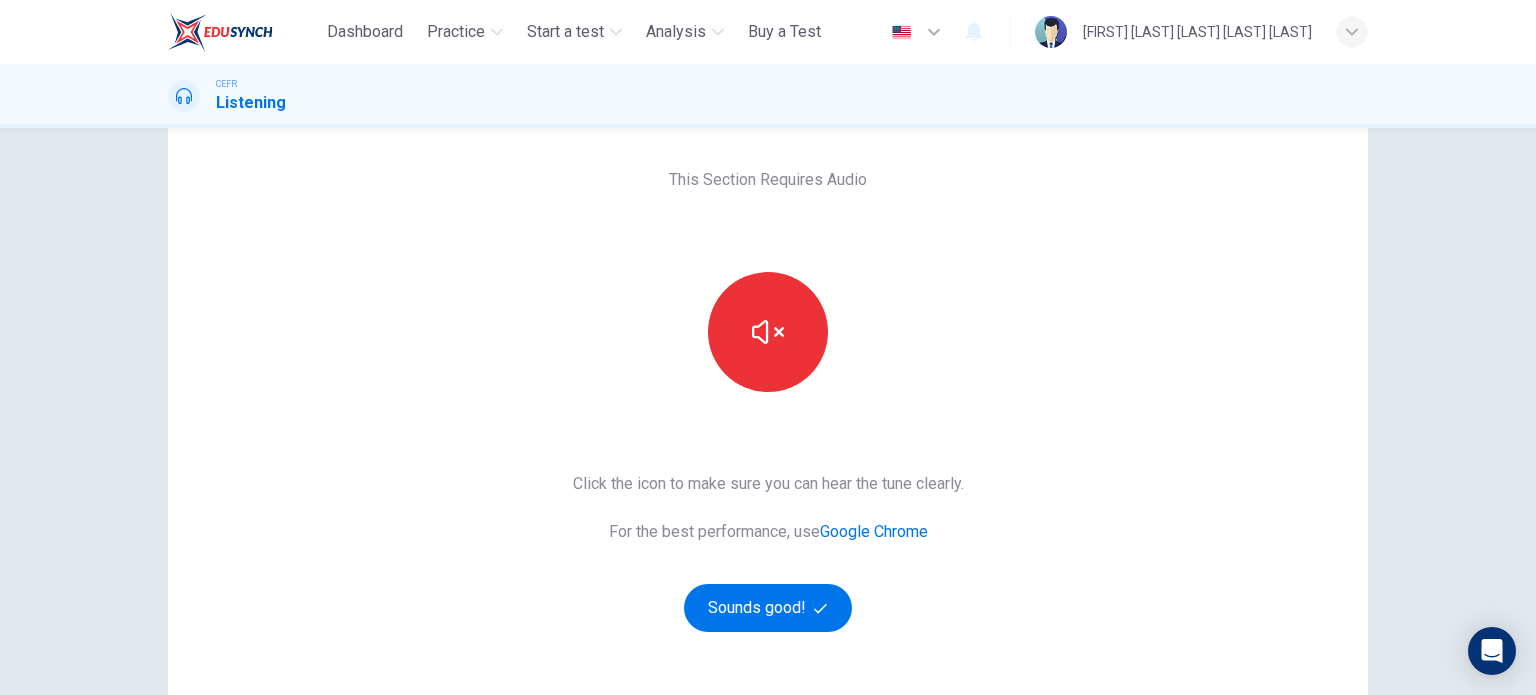 scroll, scrollTop: 200, scrollLeft: 0, axis: vertical 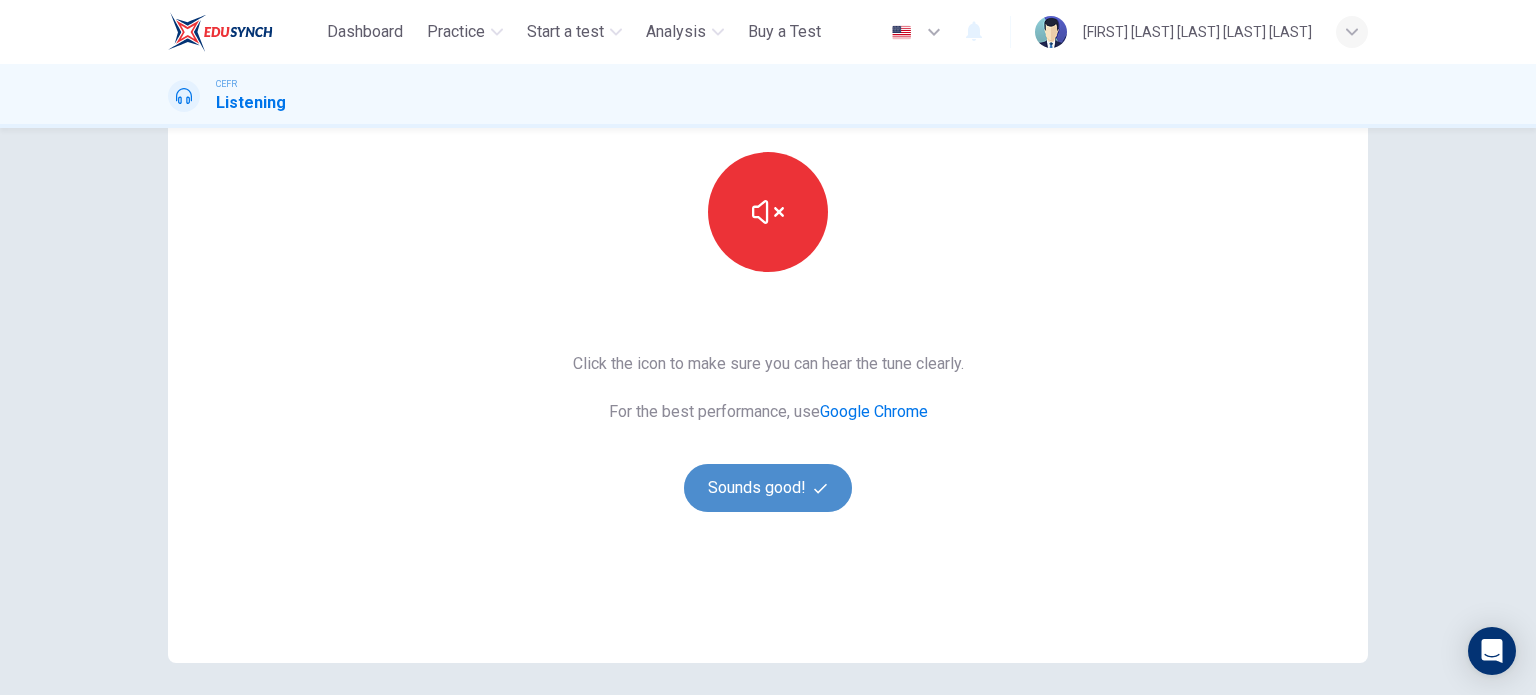 click on "Sounds good!" at bounding box center [768, 488] 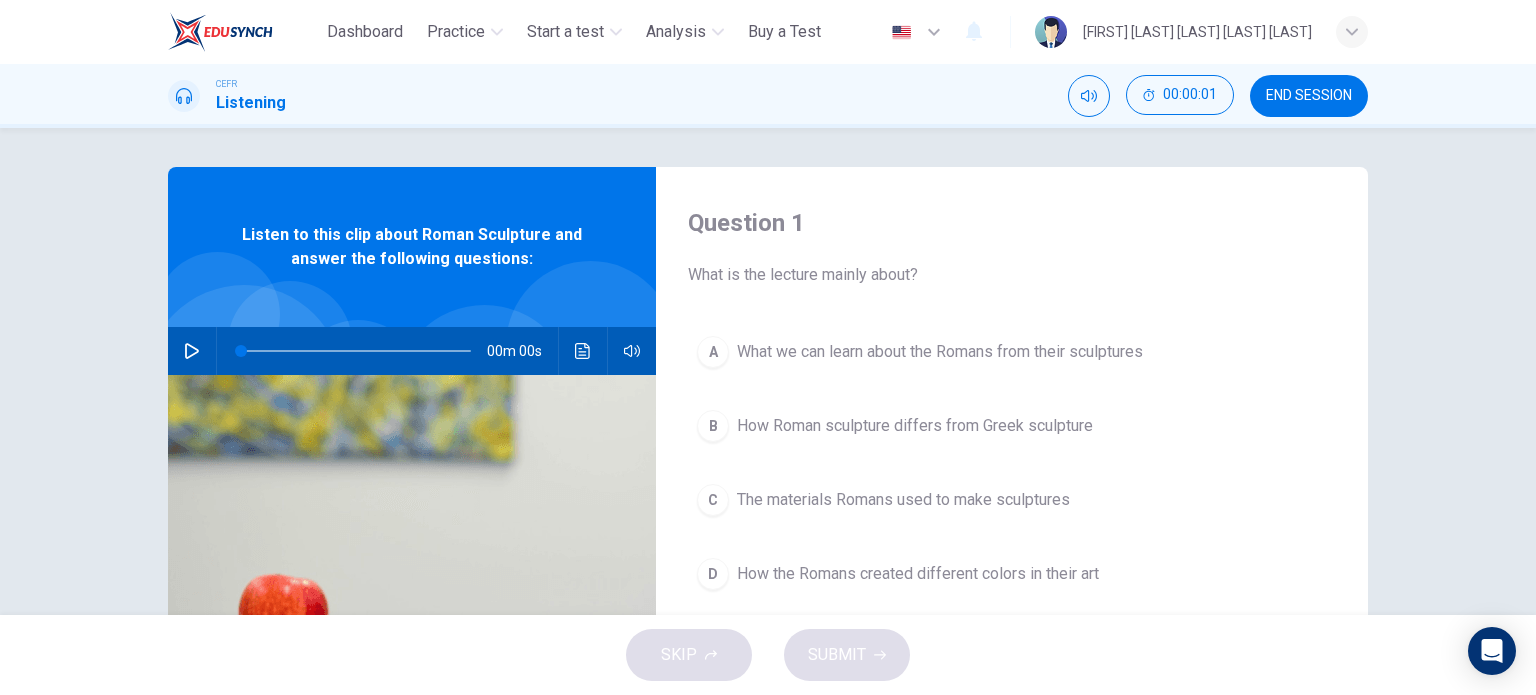 scroll, scrollTop: 0, scrollLeft: 0, axis: both 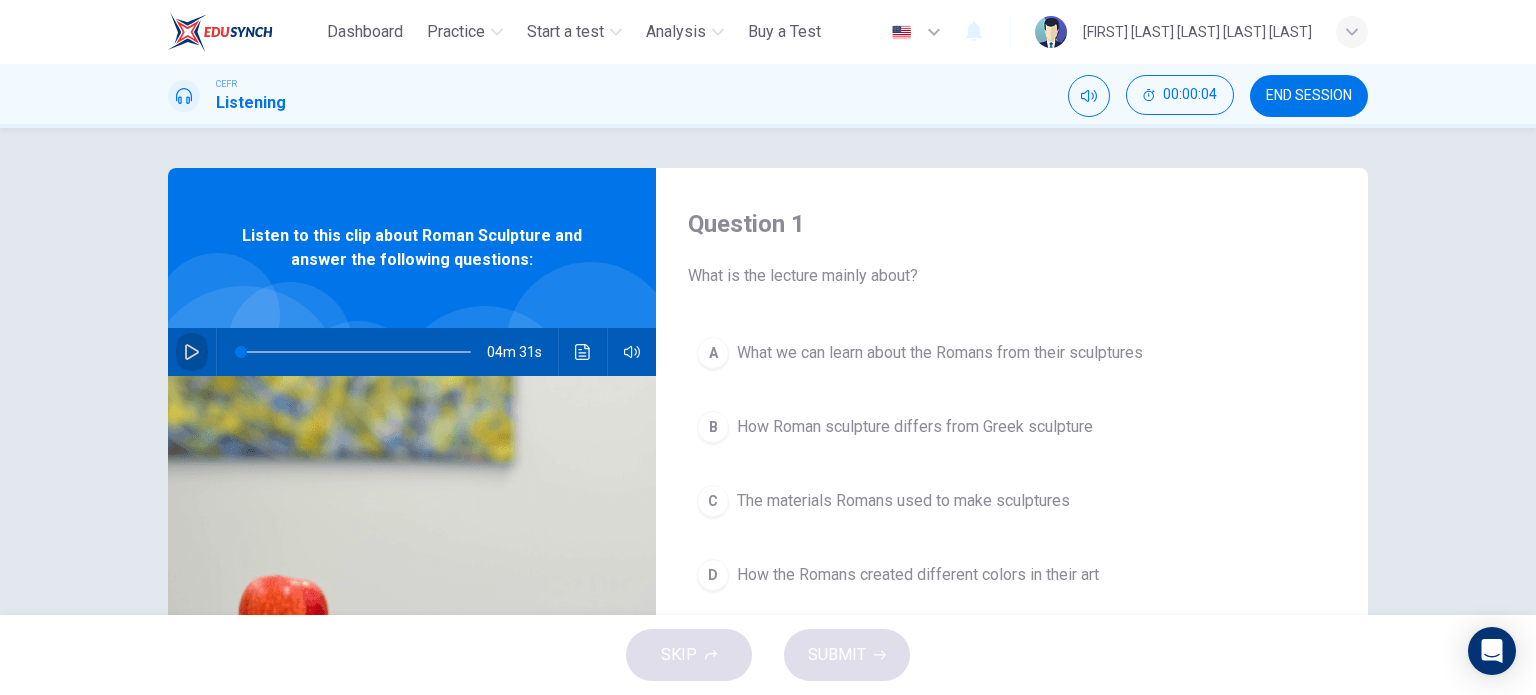 click at bounding box center (192, 352) 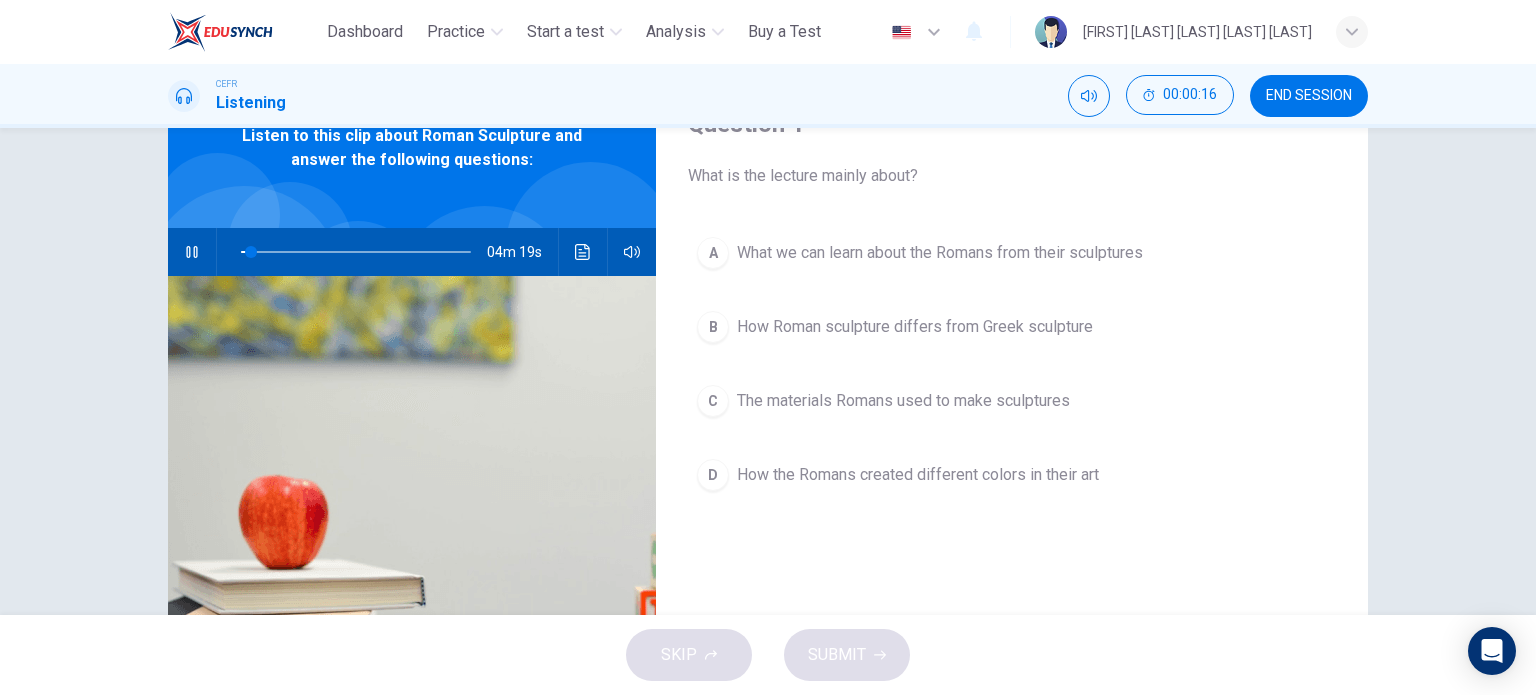 scroll, scrollTop: 0, scrollLeft: 0, axis: both 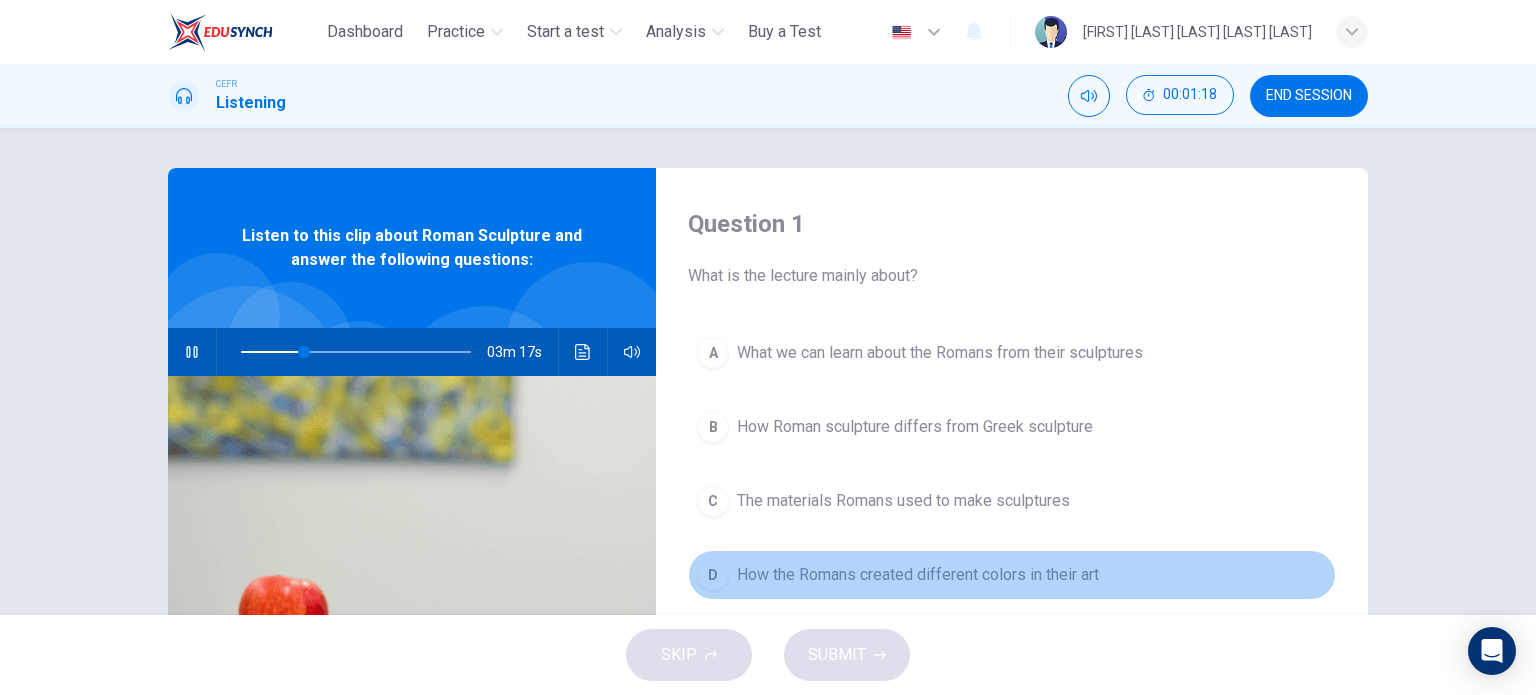 drag, startPoint x: 722, startPoint y: 559, endPoint x: 717, endPoint y: 568, distance: 10.29563 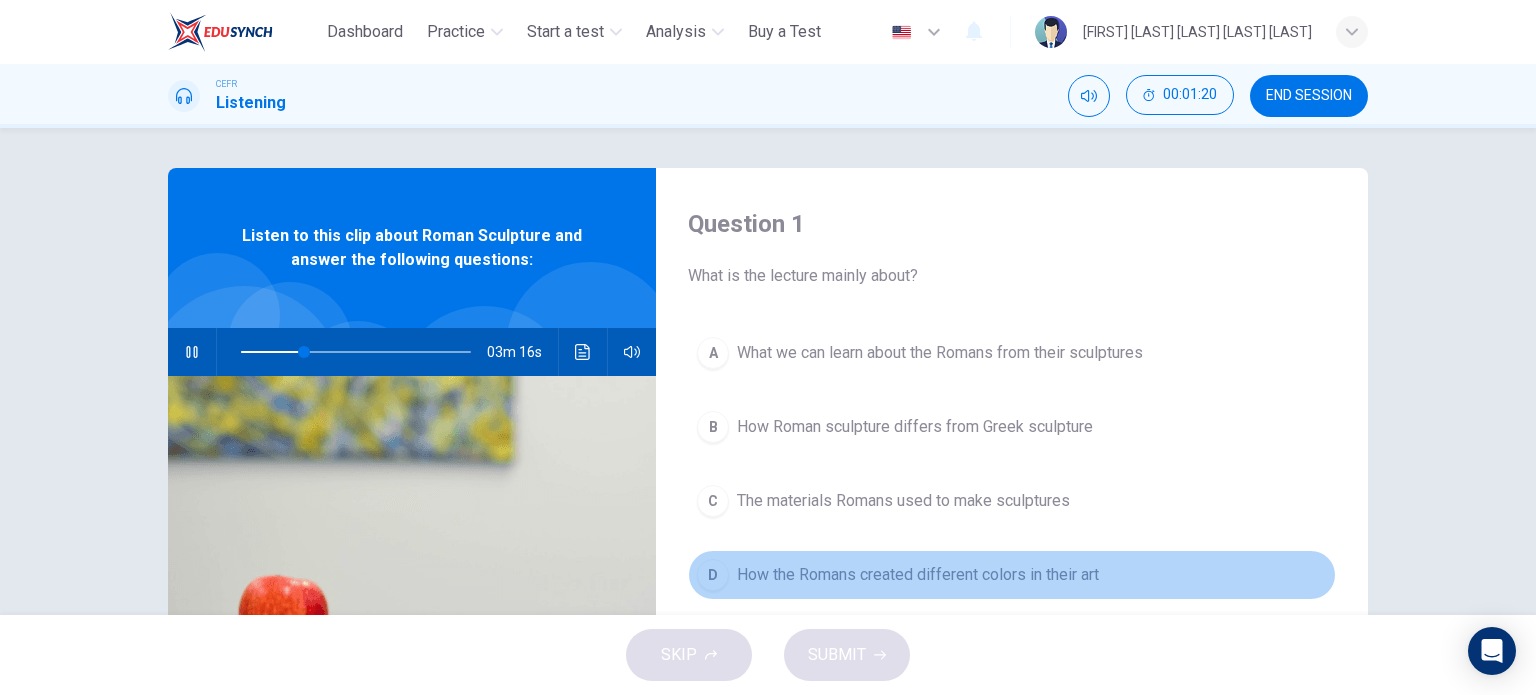 click on "D" at bounding box center (713, 353) 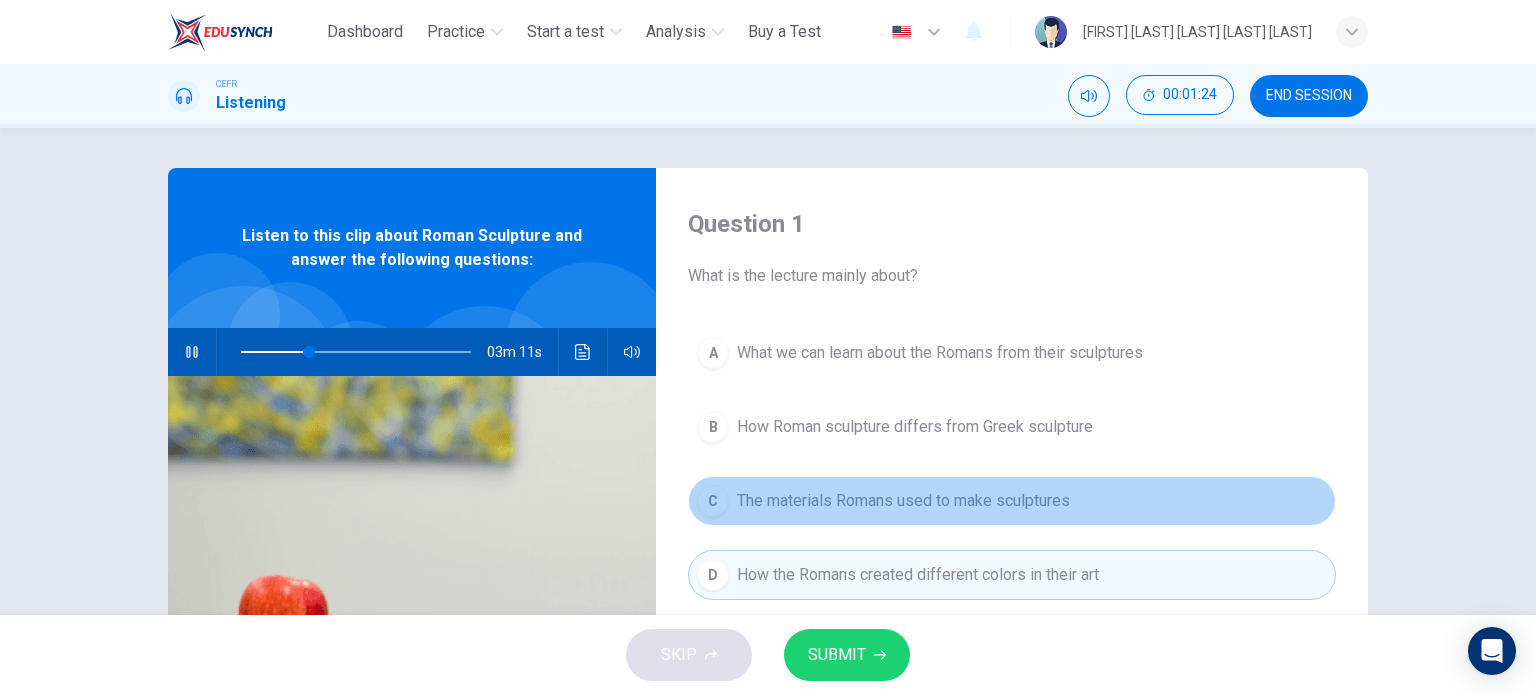 click on "C The materials Romans used to make sculptures" at bounding box center (1012, 501) 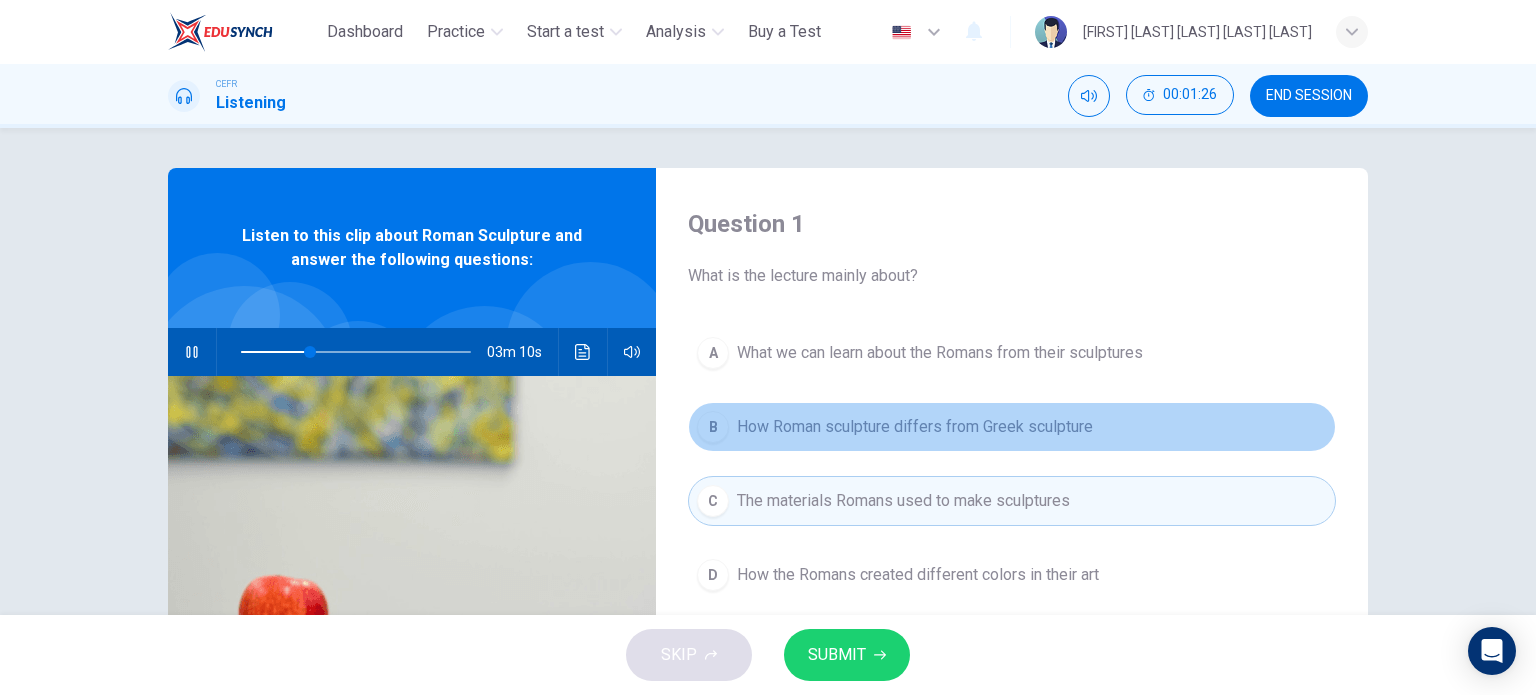 click on "How Roman sculpture differs from Greek sculpture" at bounding box center [940, 353] 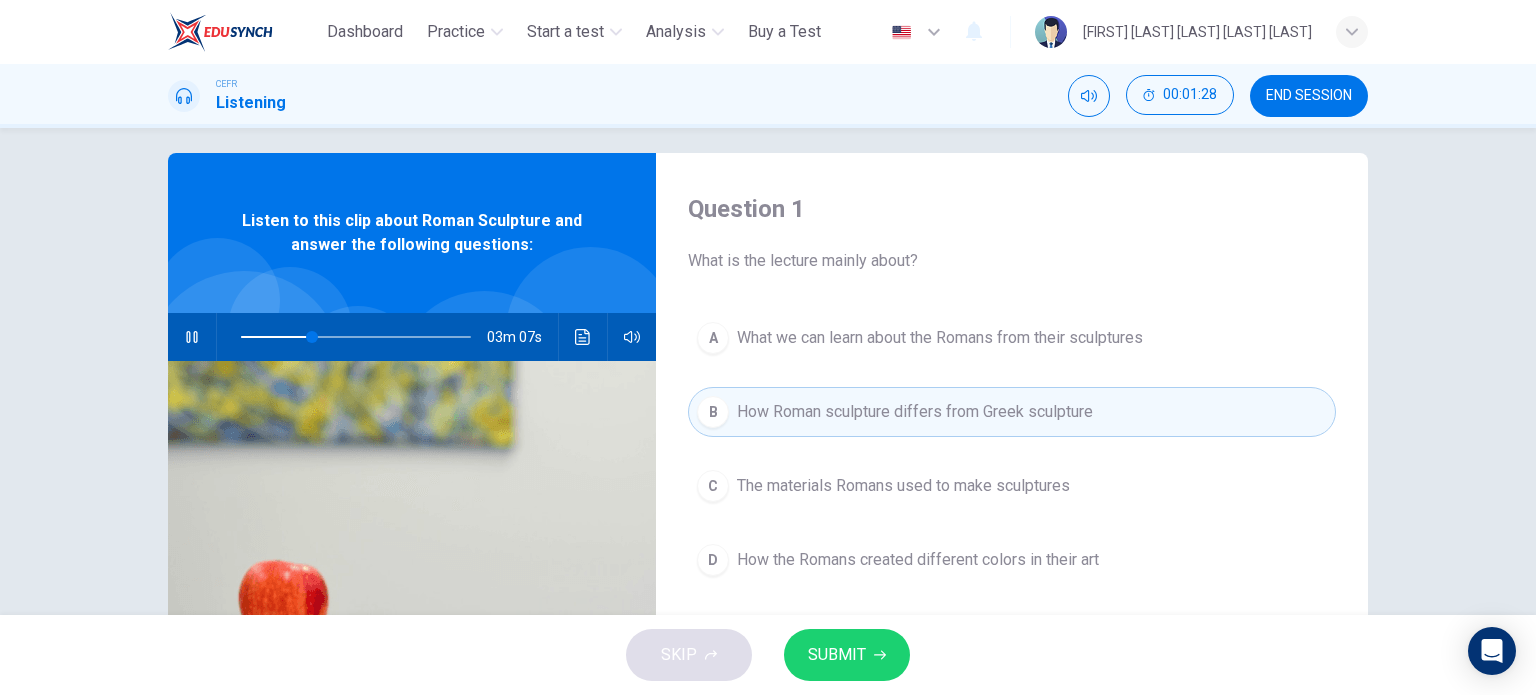 scroll, scrollTop: 0, scrollLeft: 0, axis: both 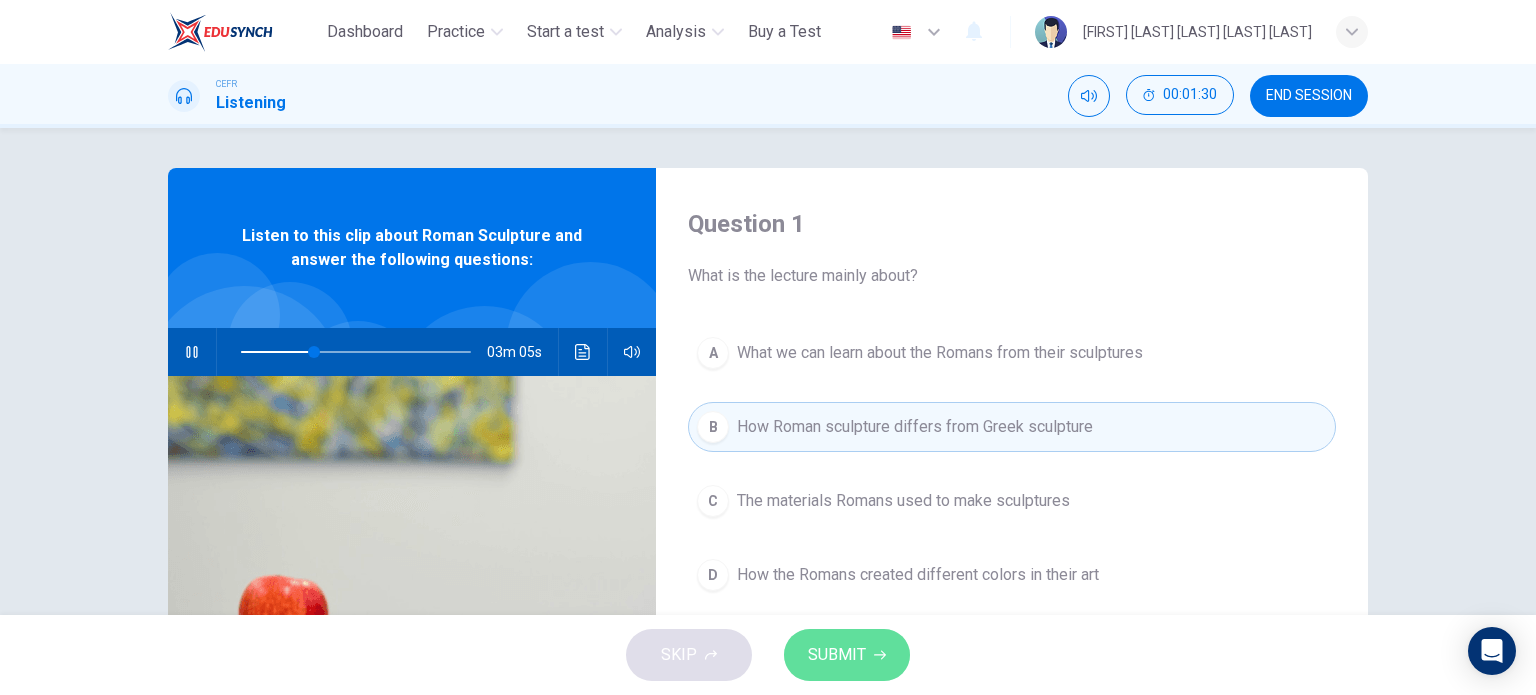 click on "SUBMIT" at bounding box center (837, 655) 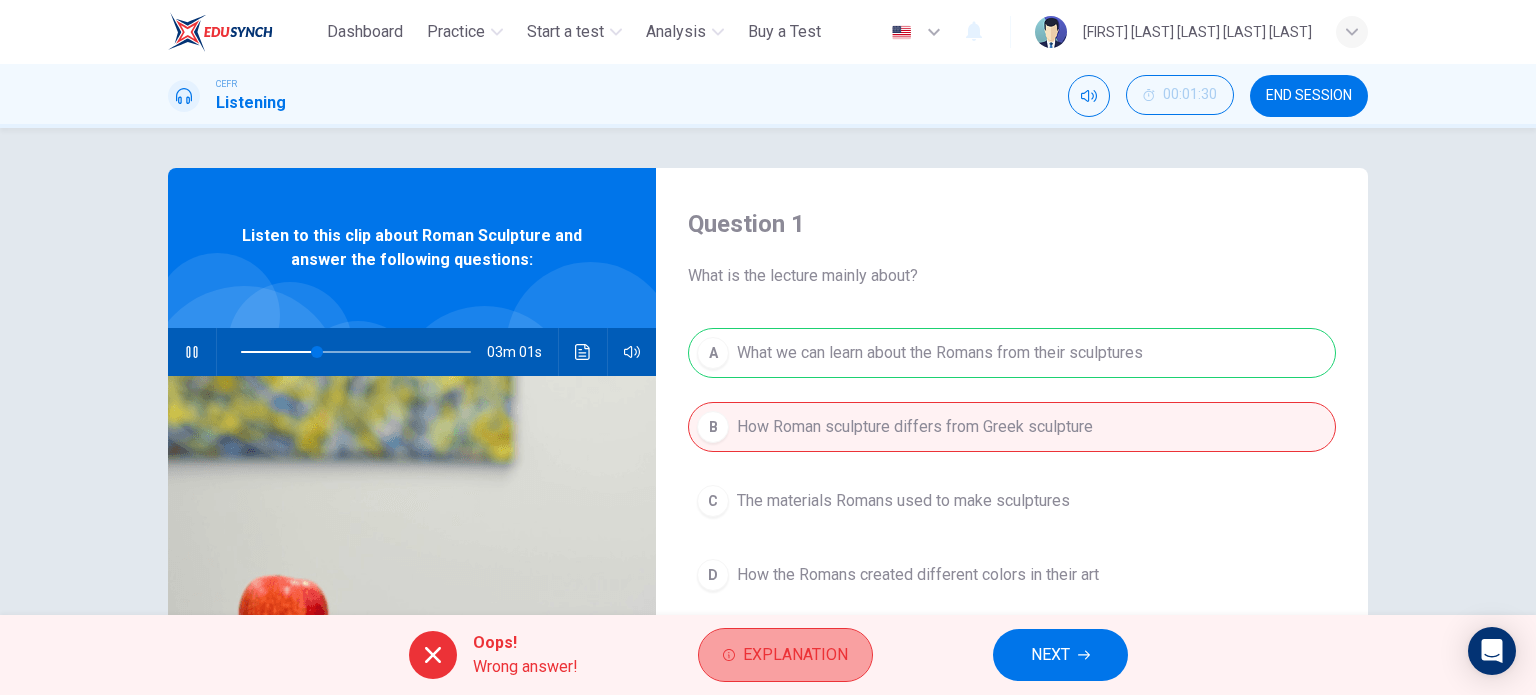 click on "Explanation" at bounding box center (795, 655) 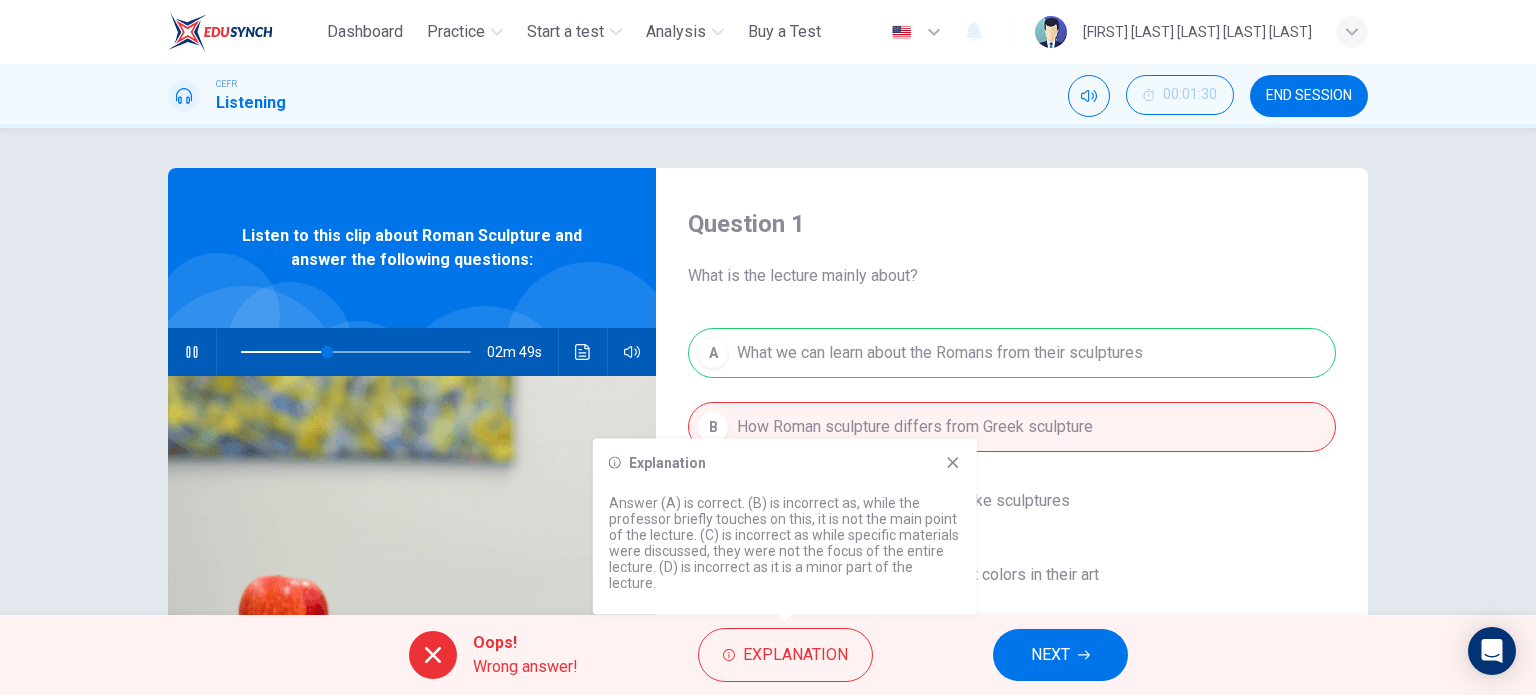 click at bounding box center [953, 463] 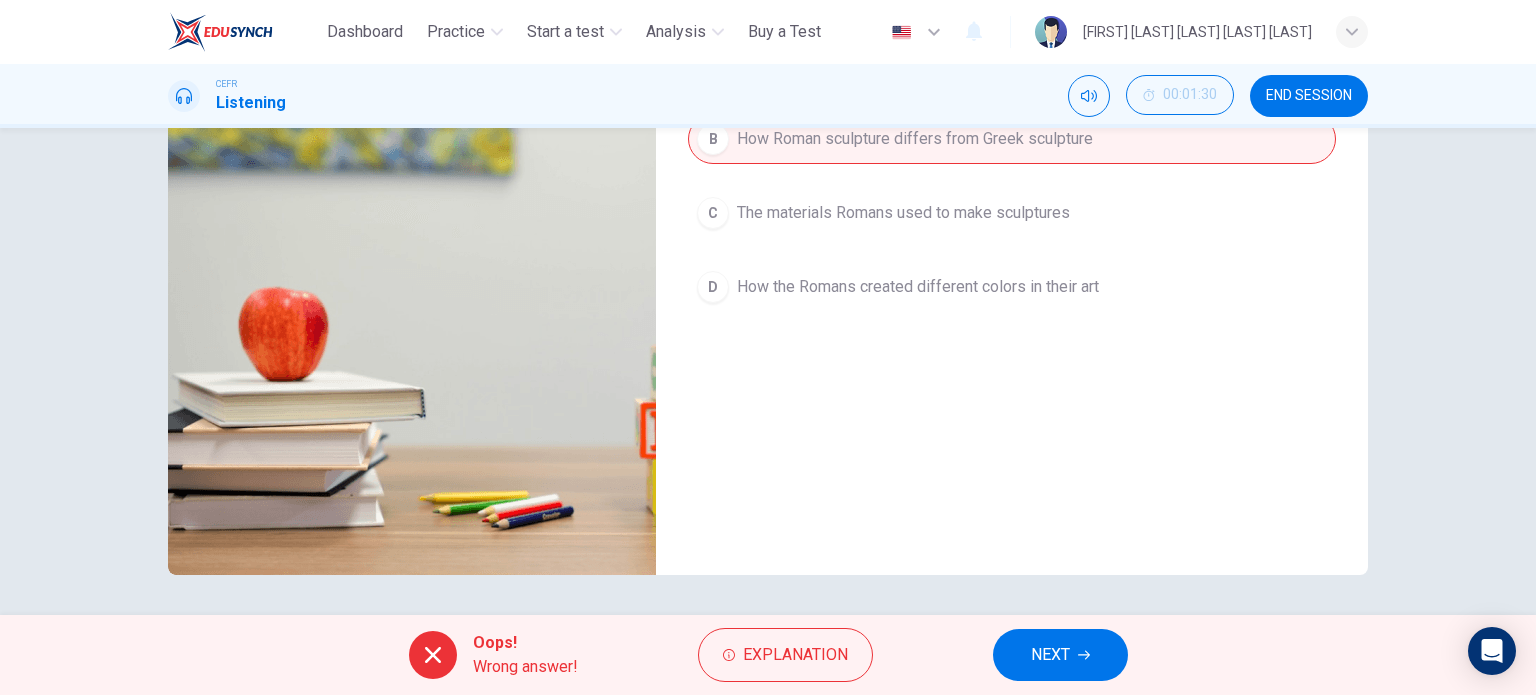 scroll, scrollTop: 0, scrollLeft: 0, axis: both 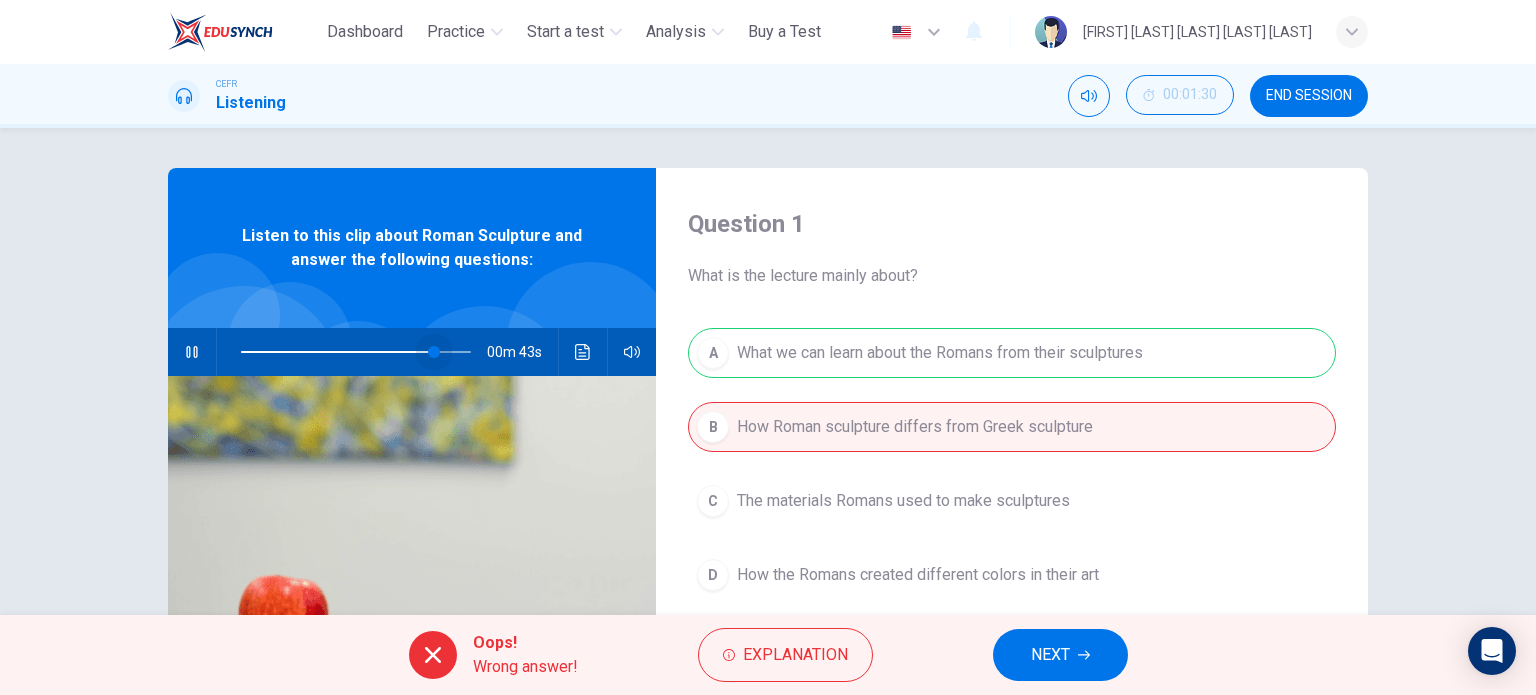click at bounding box center [356, 352] 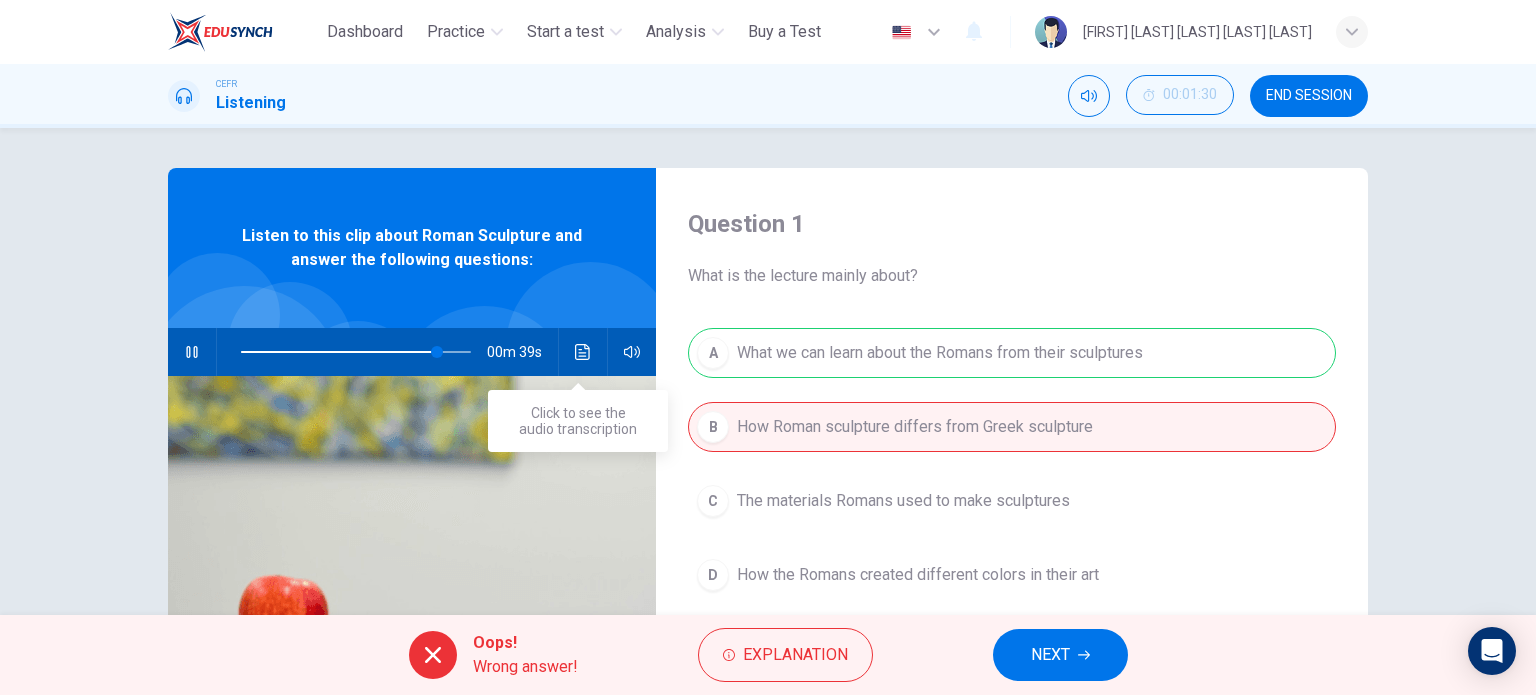 click at bounding box center (583, 352) 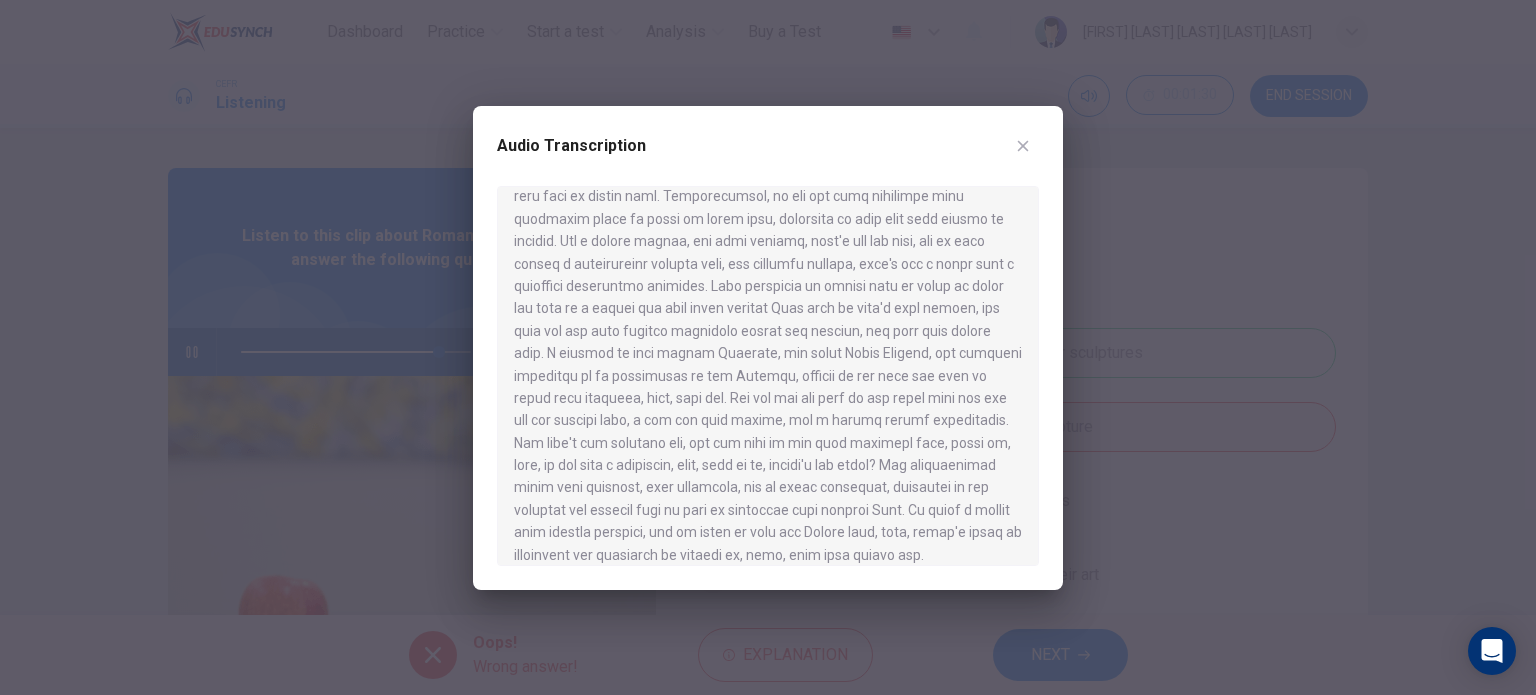scroll, scrollTop: 773, scrollLeft: 0, axis: vertical 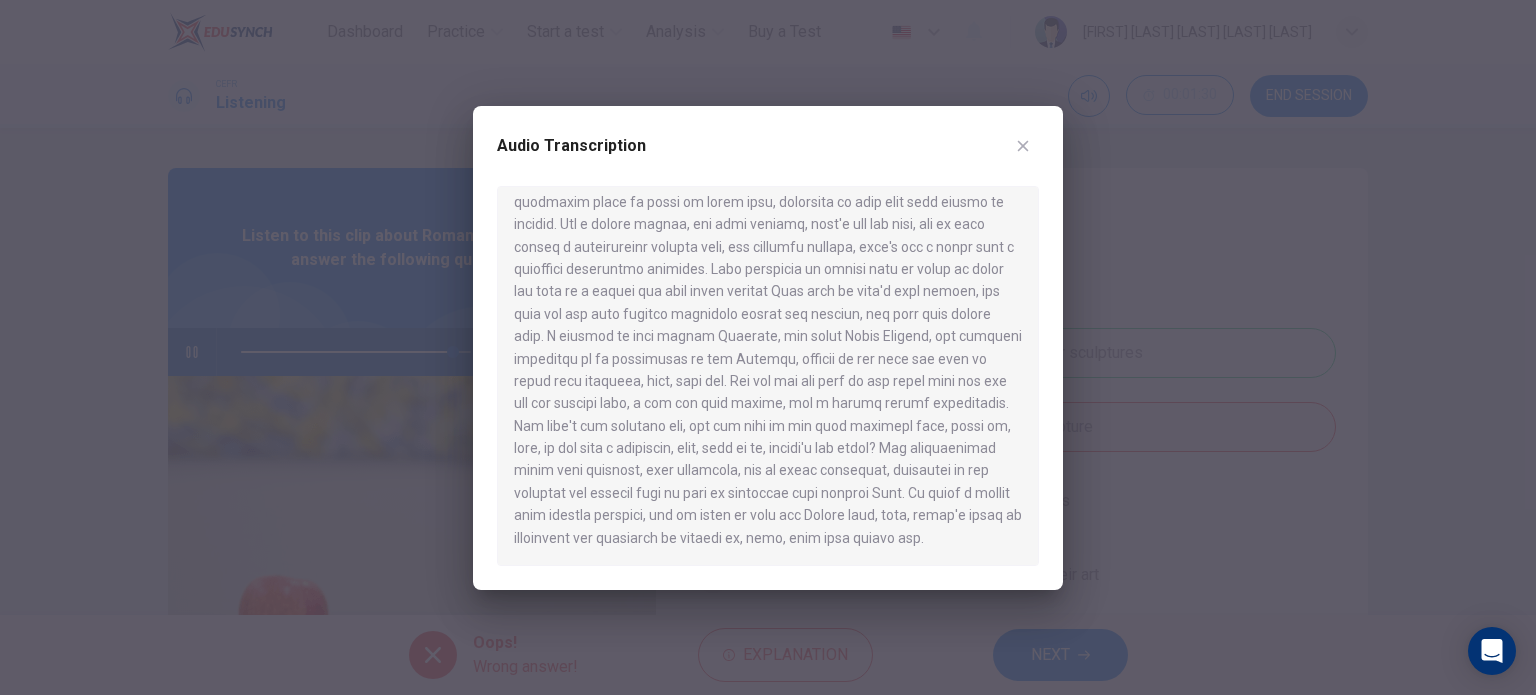 click at bounding box center [1023, 146] 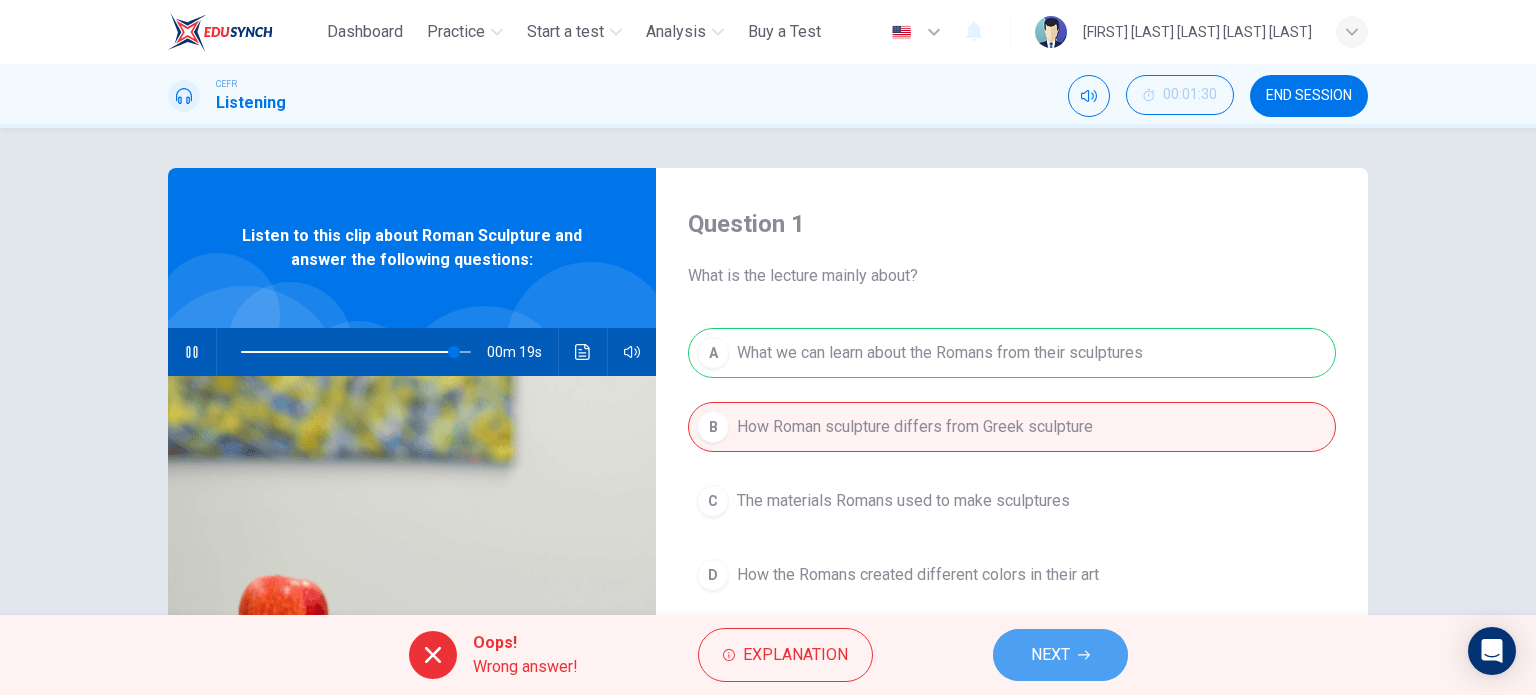 click on "NEXT" at bounding box center (1050, 655) 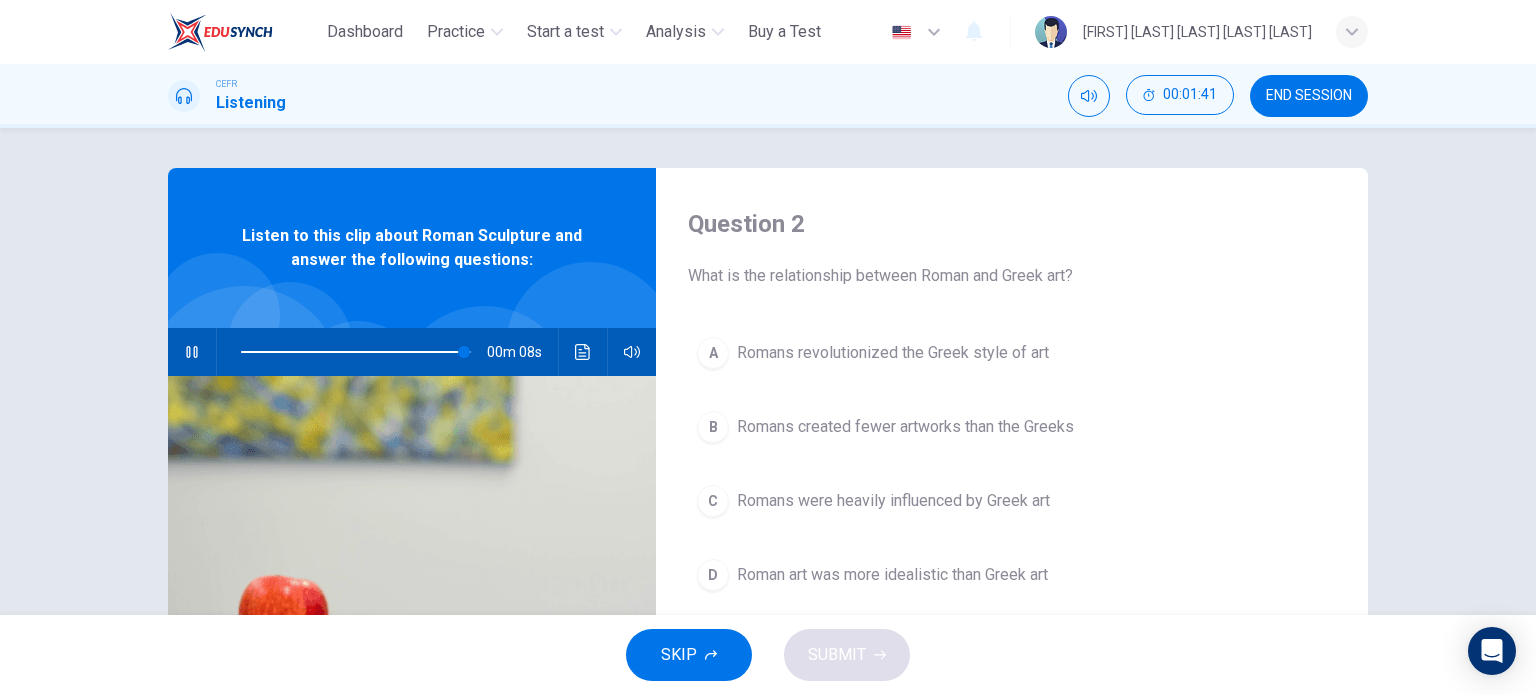 click on "C" at bounding box center (713, 353) 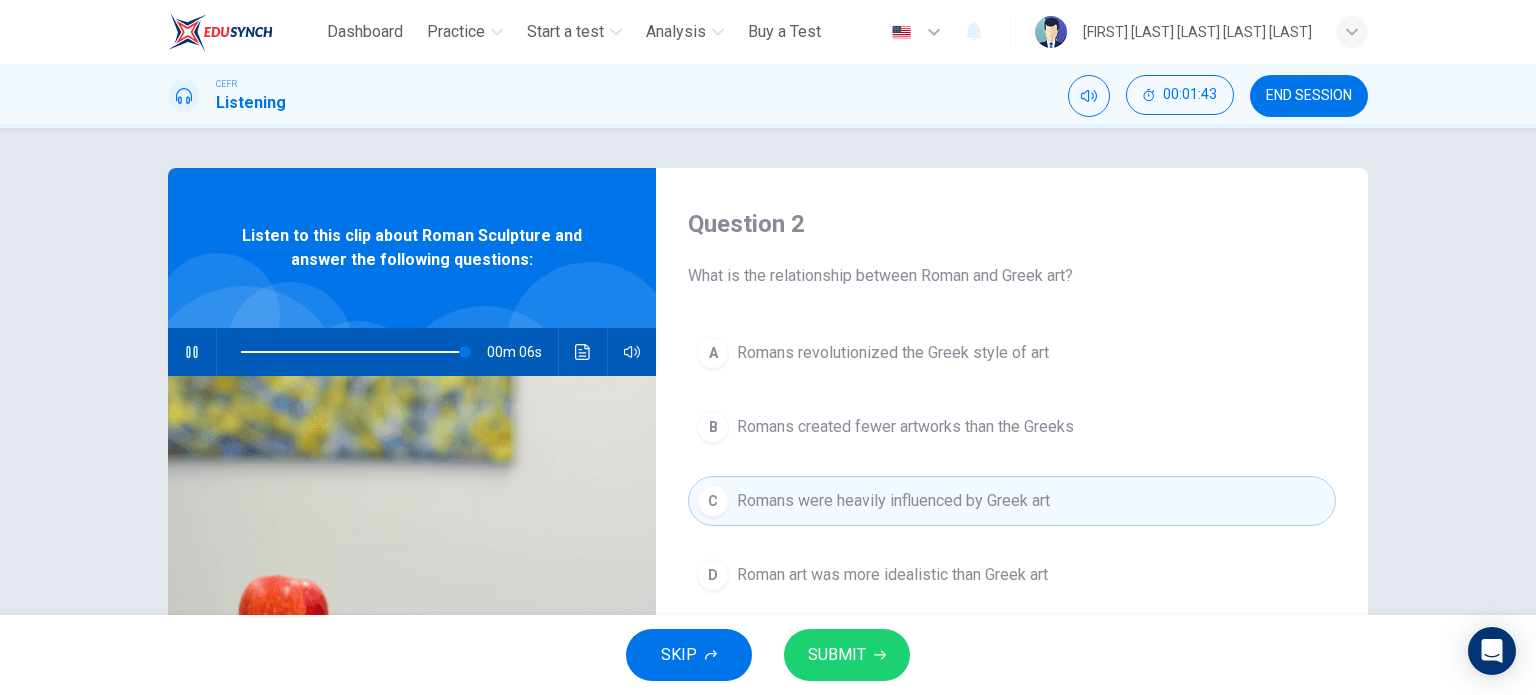 click on "SUBMIT" at bounding box center (837, 655) 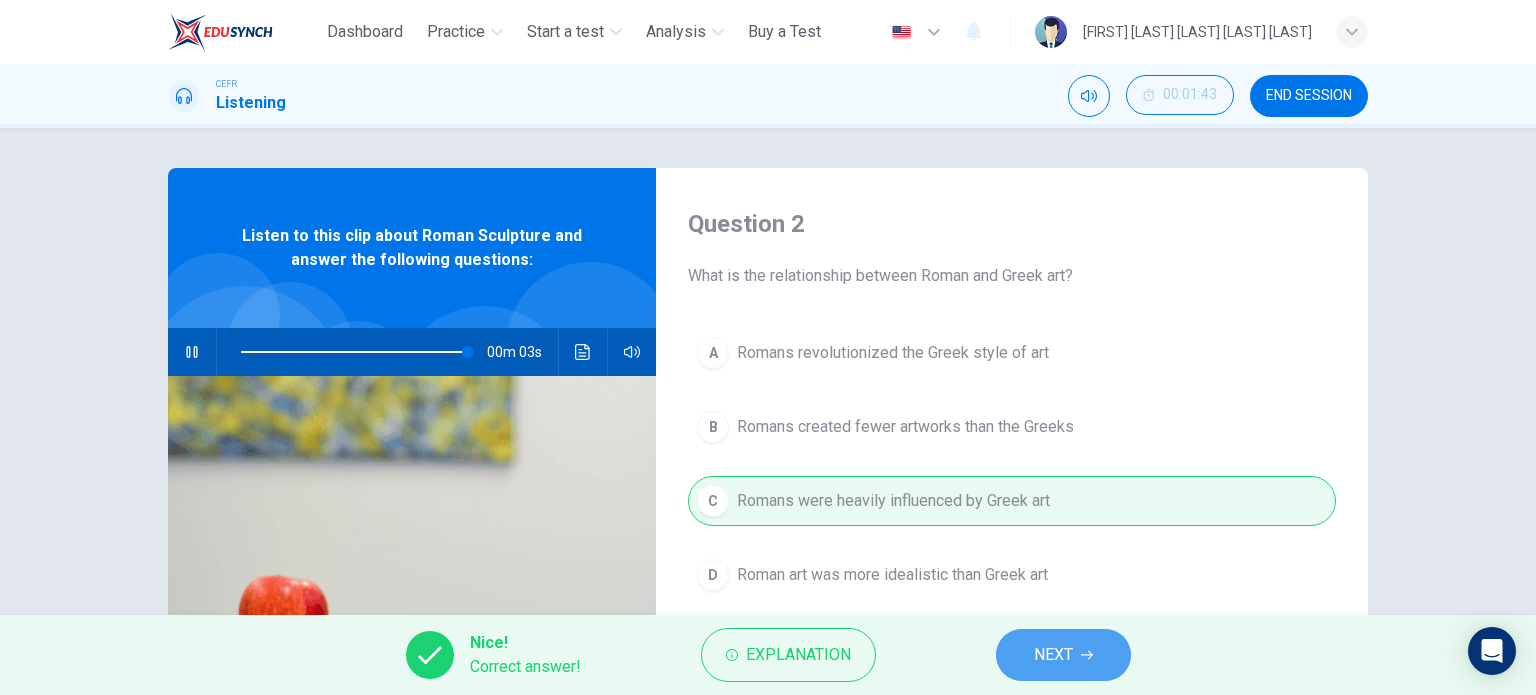 click on "NEXT" at bounding box center [1053, 655] 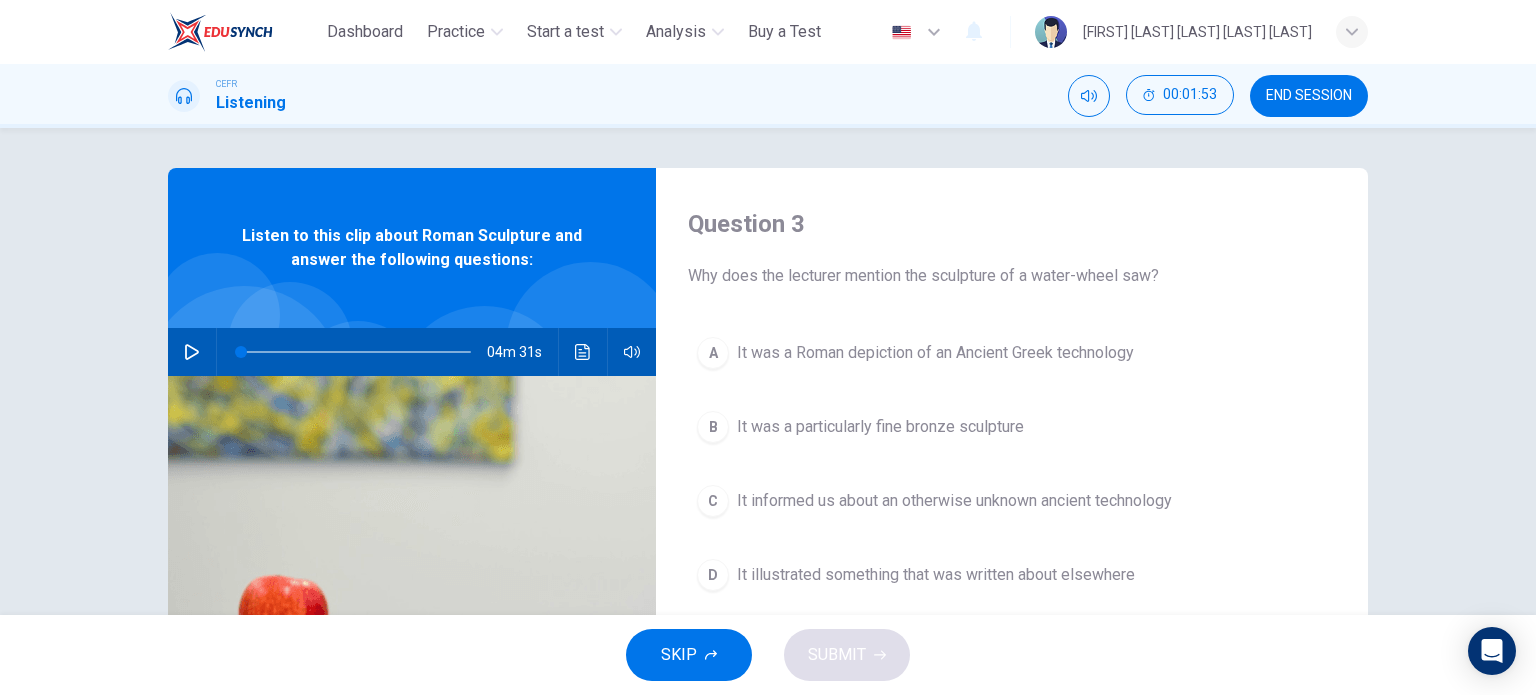 click at bounding box center (192, 352) 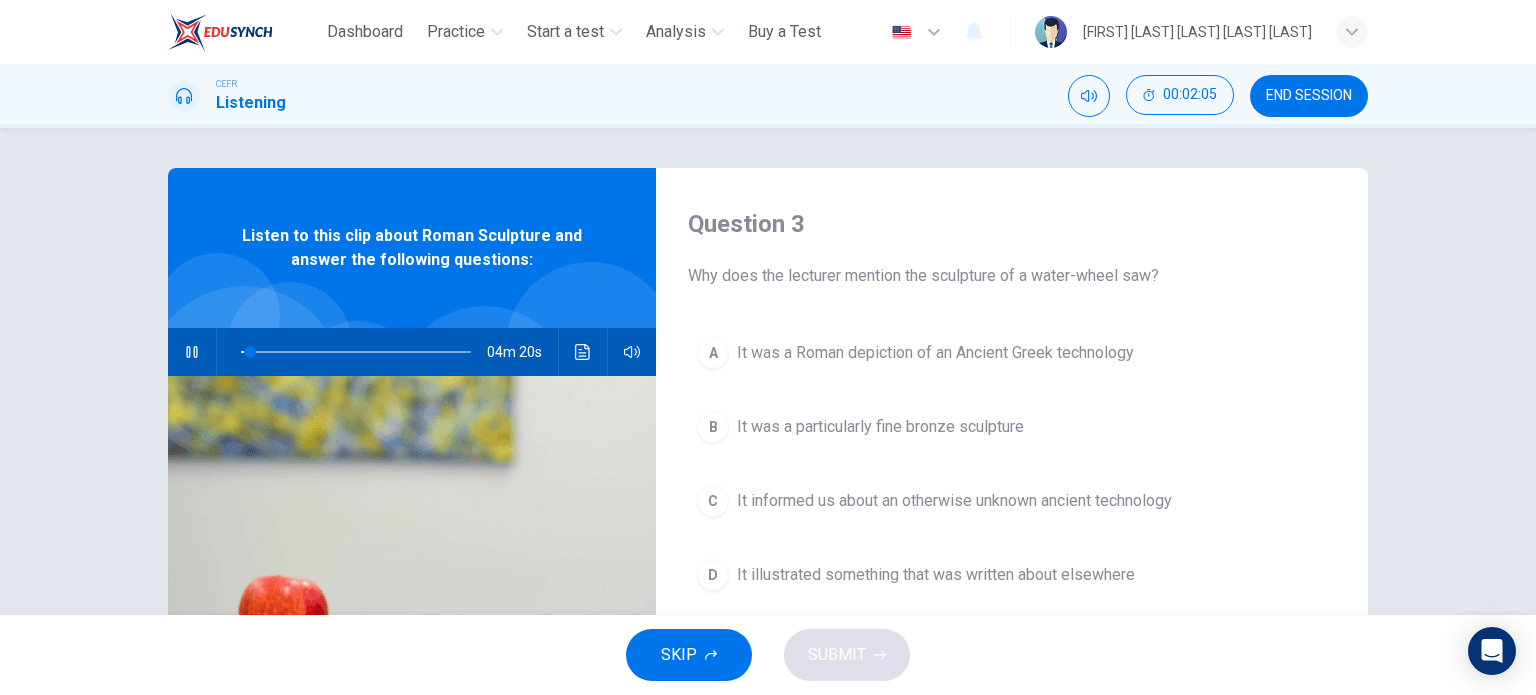 type 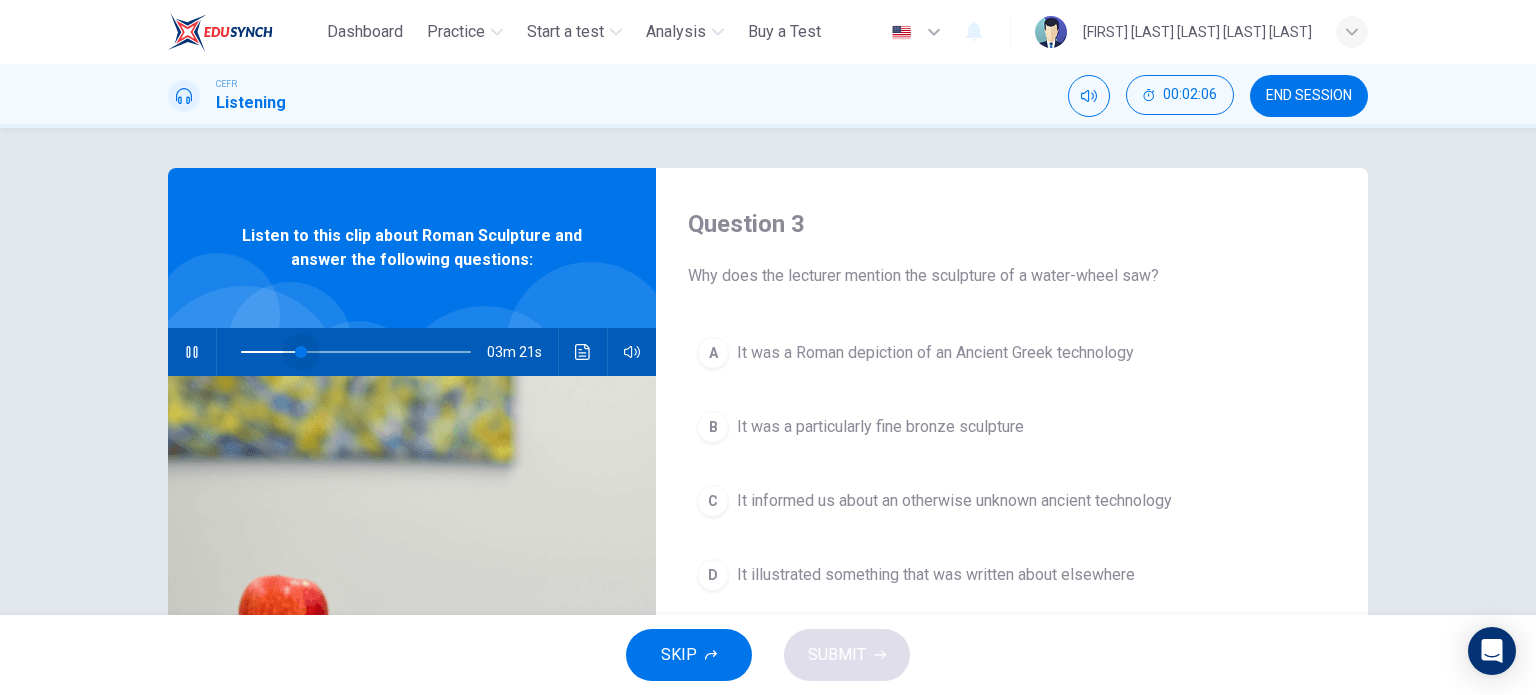 click at bounding box center [356, 352] 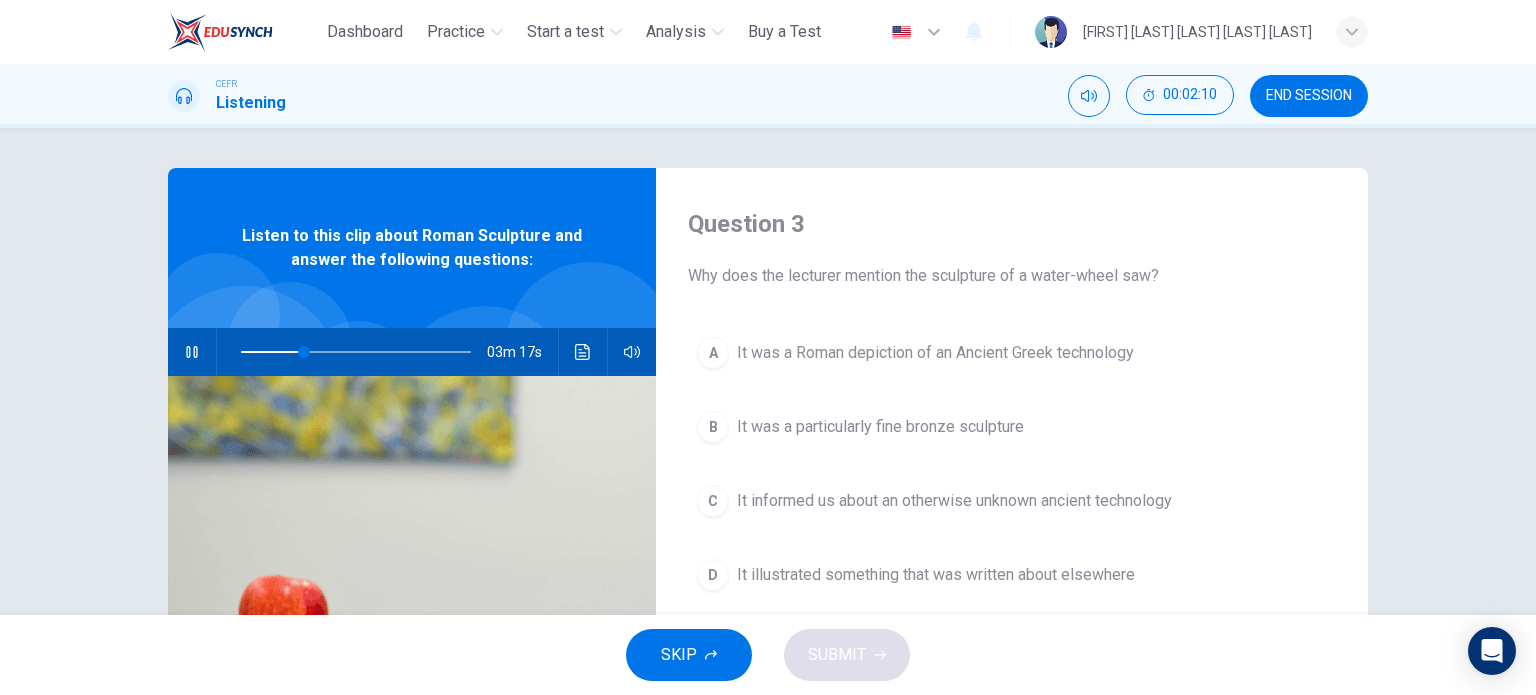 type on "**" 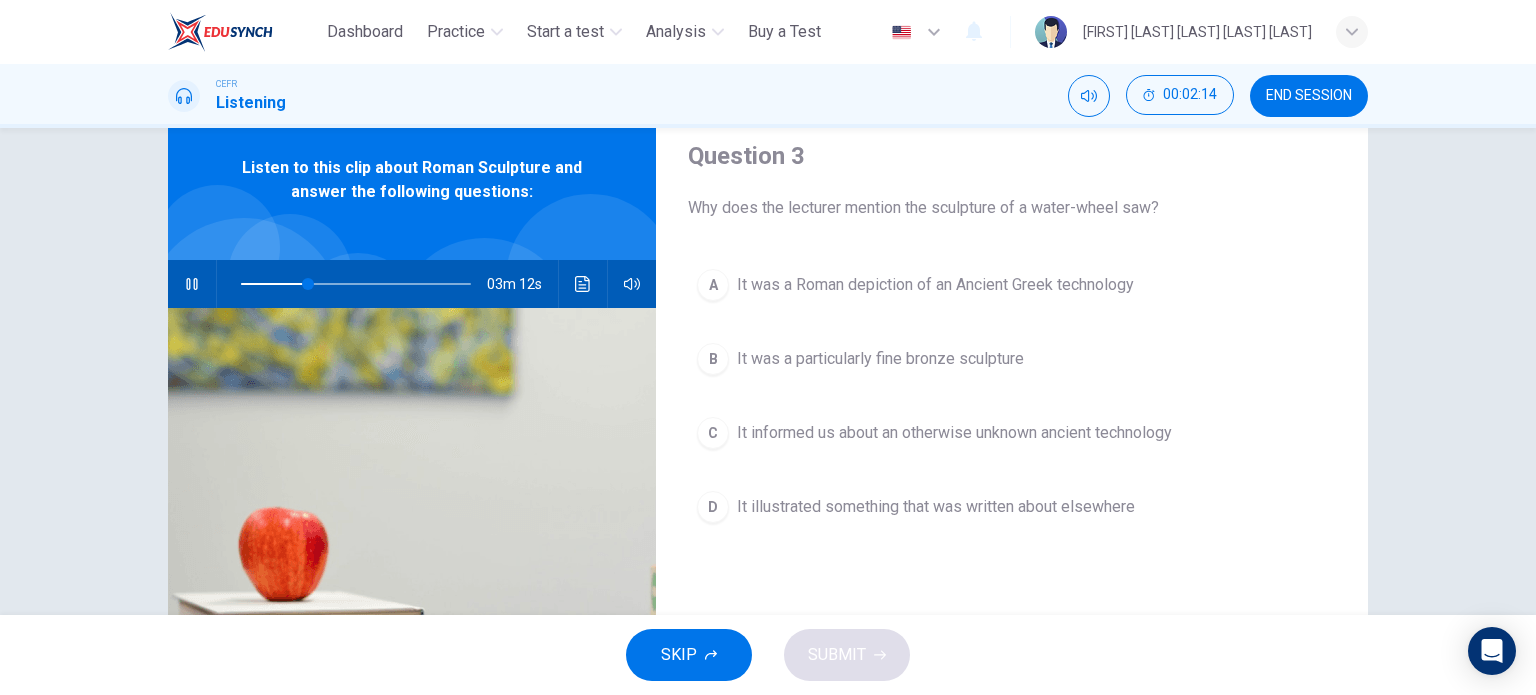 scroll, scrollTop: 64, scrollLeft: 0, axis: vertical 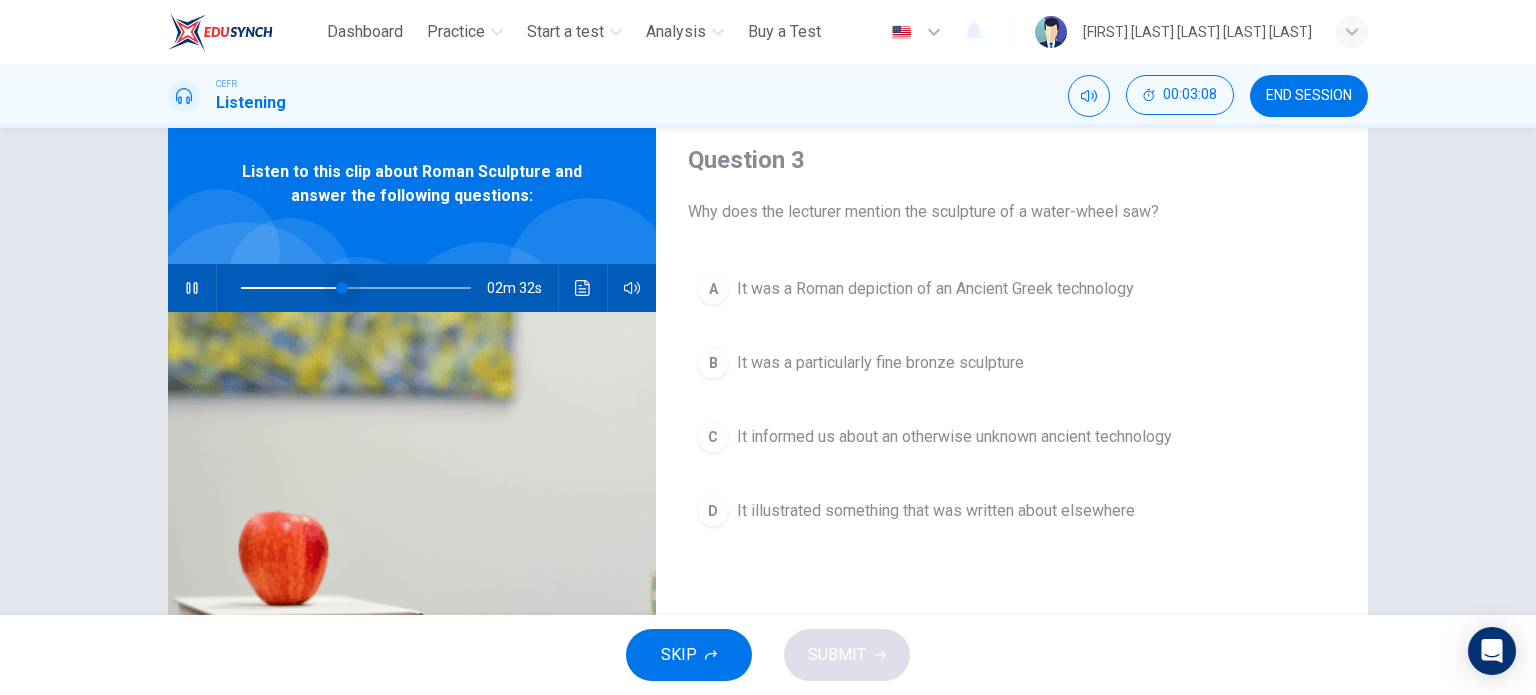 click at bounding box center [342, 288] 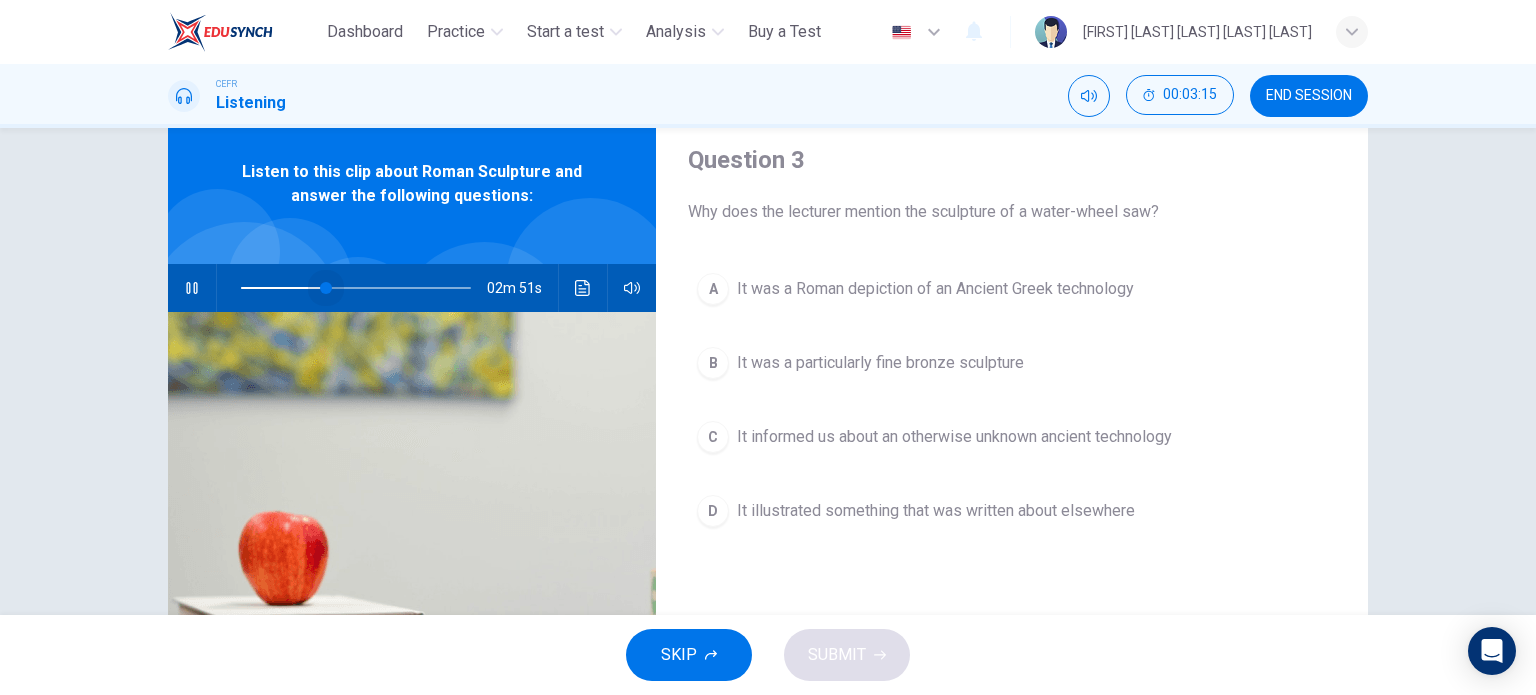 click at bounding box center (356, 288) 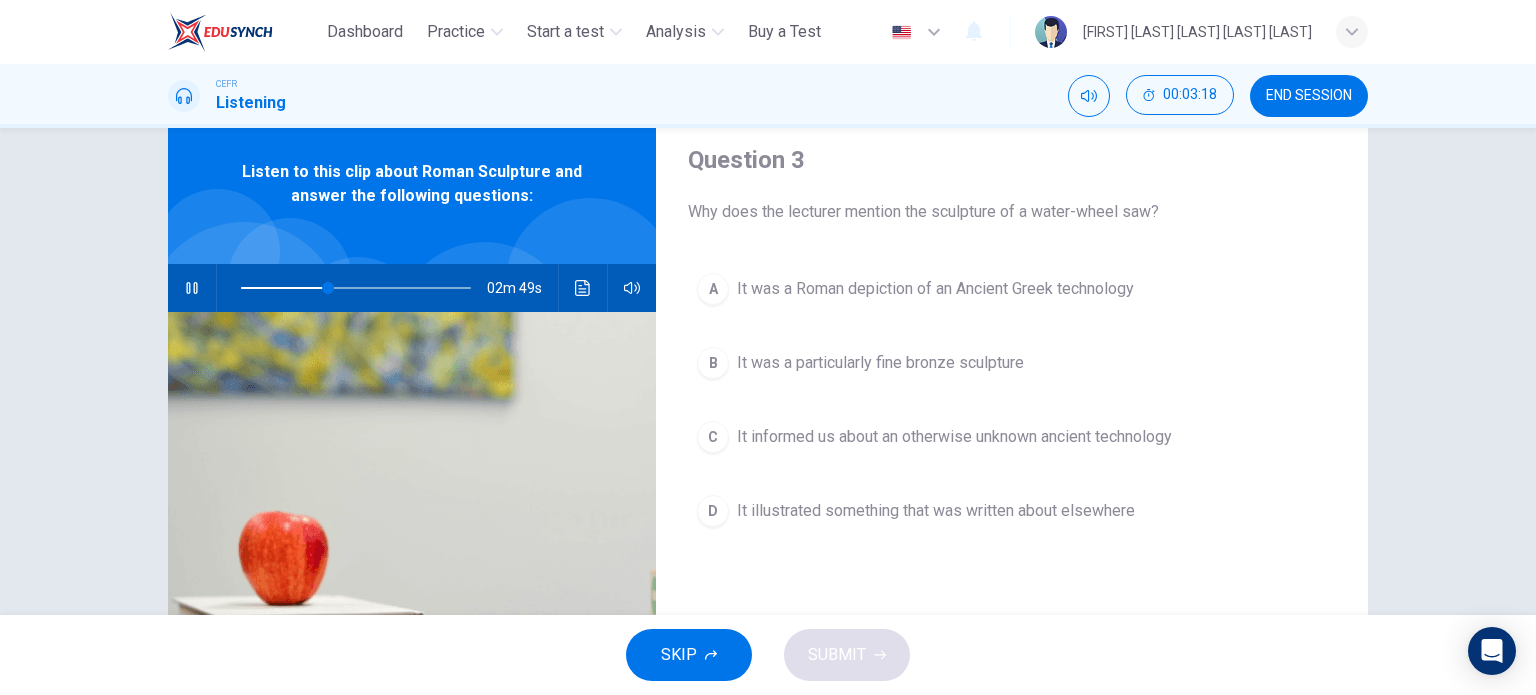 click on "It informed us about an otherwise unknown ancient technology" at bounding box center (935, 289) 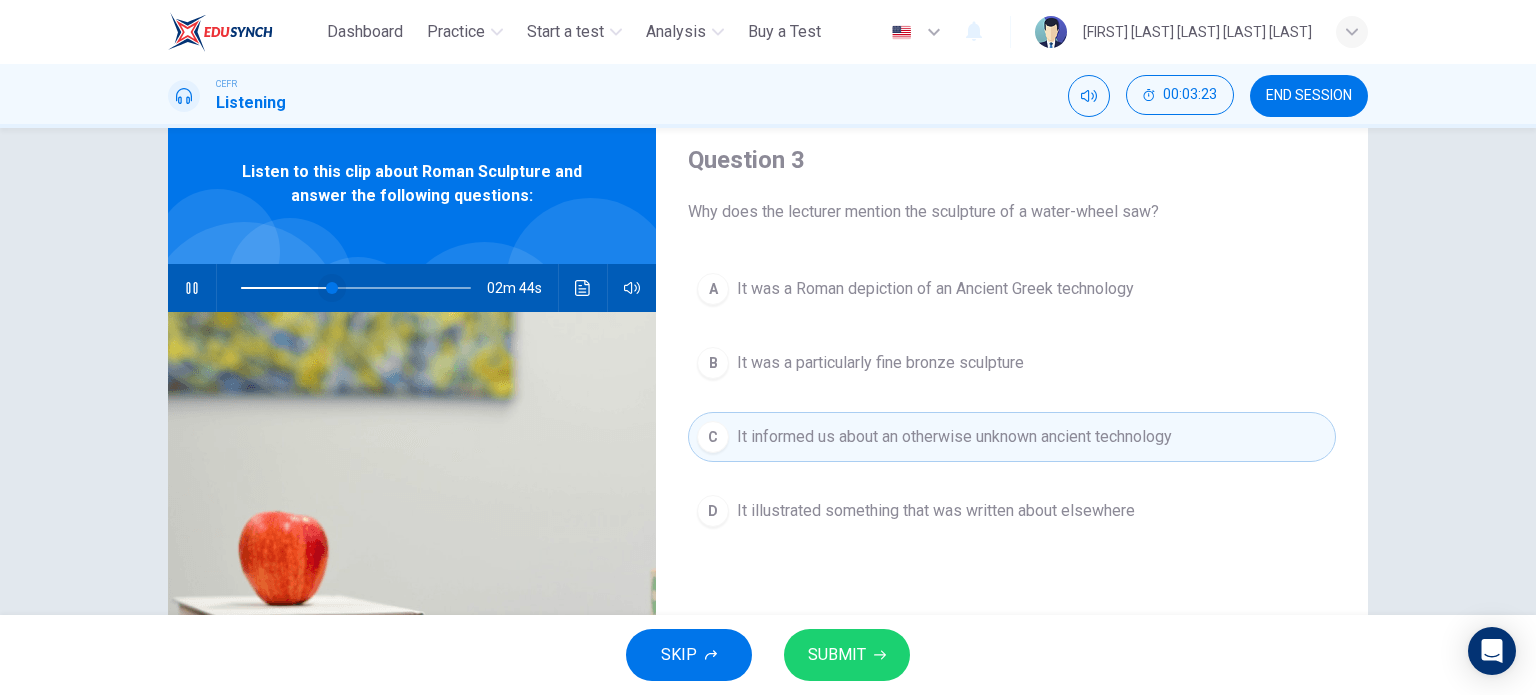 click at bounding box center [332, 288] 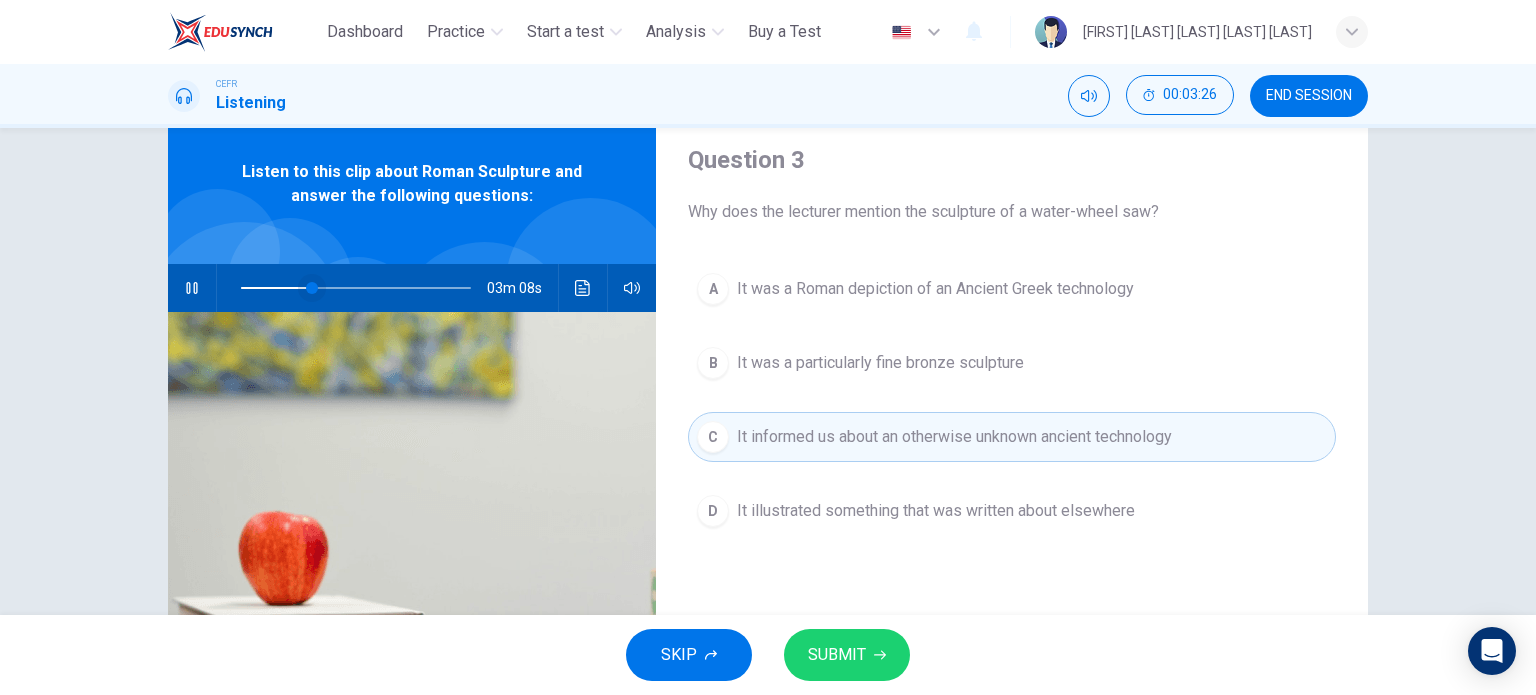 click at bounding box center (312, 288) 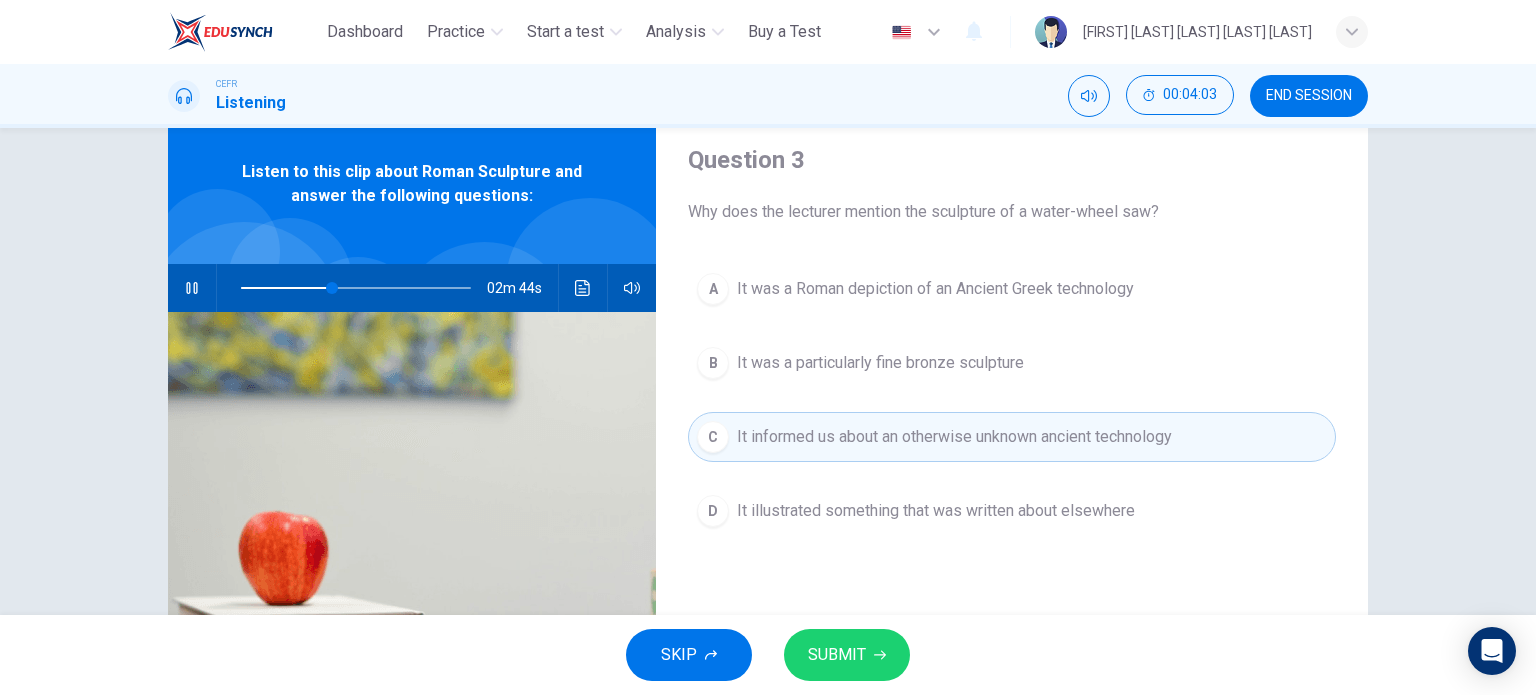 click on "SUBMIT" at bounding box center [837, 655] 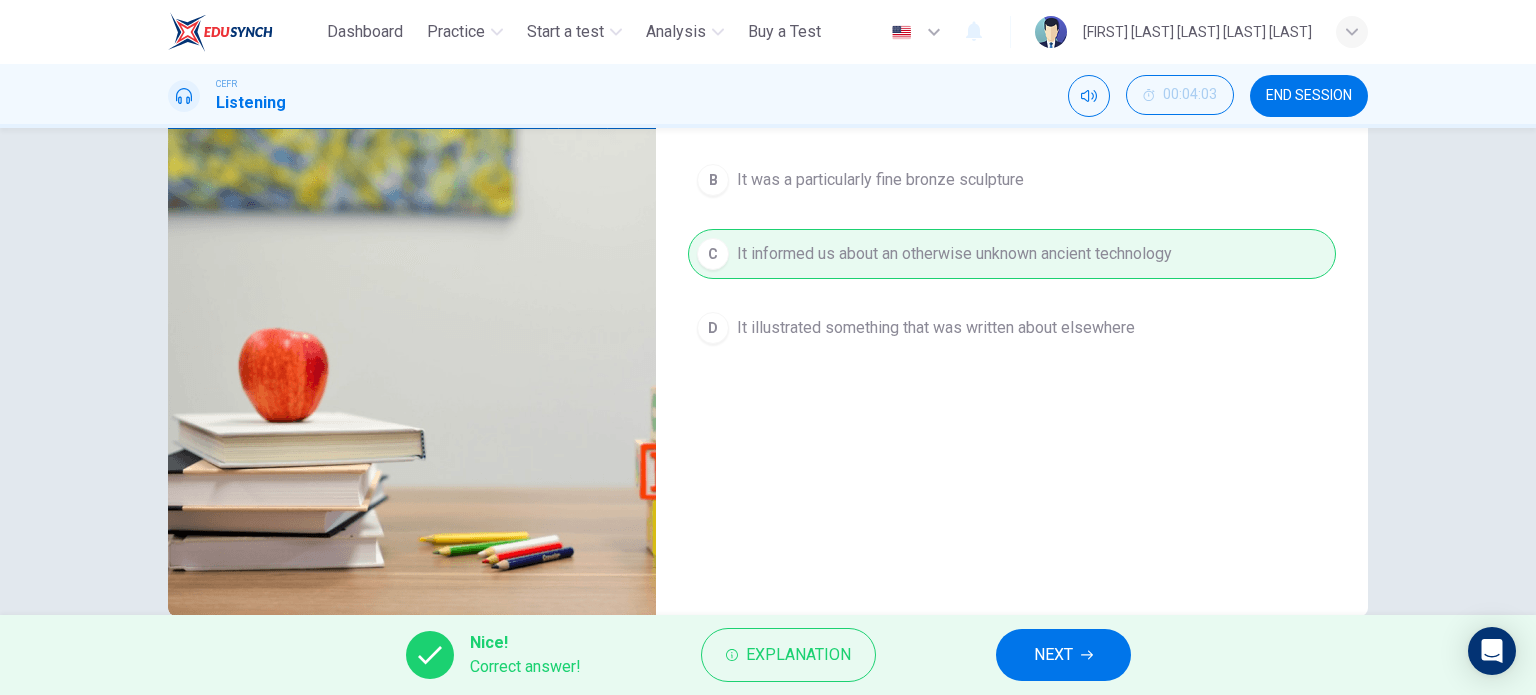 scroll, scrollTop: 288, scrollLeft: 0, axis: vertical 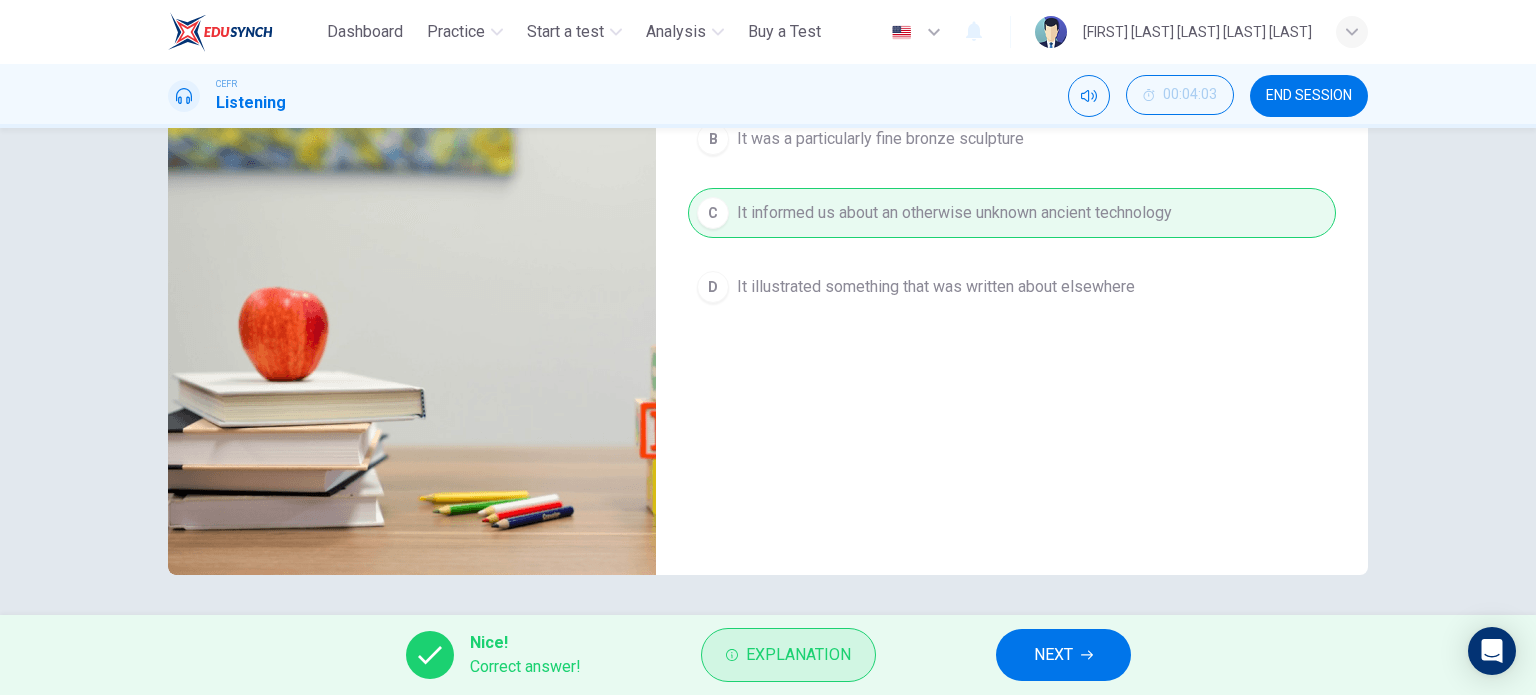 click on "Explanation" at bounding box center [798, 655] 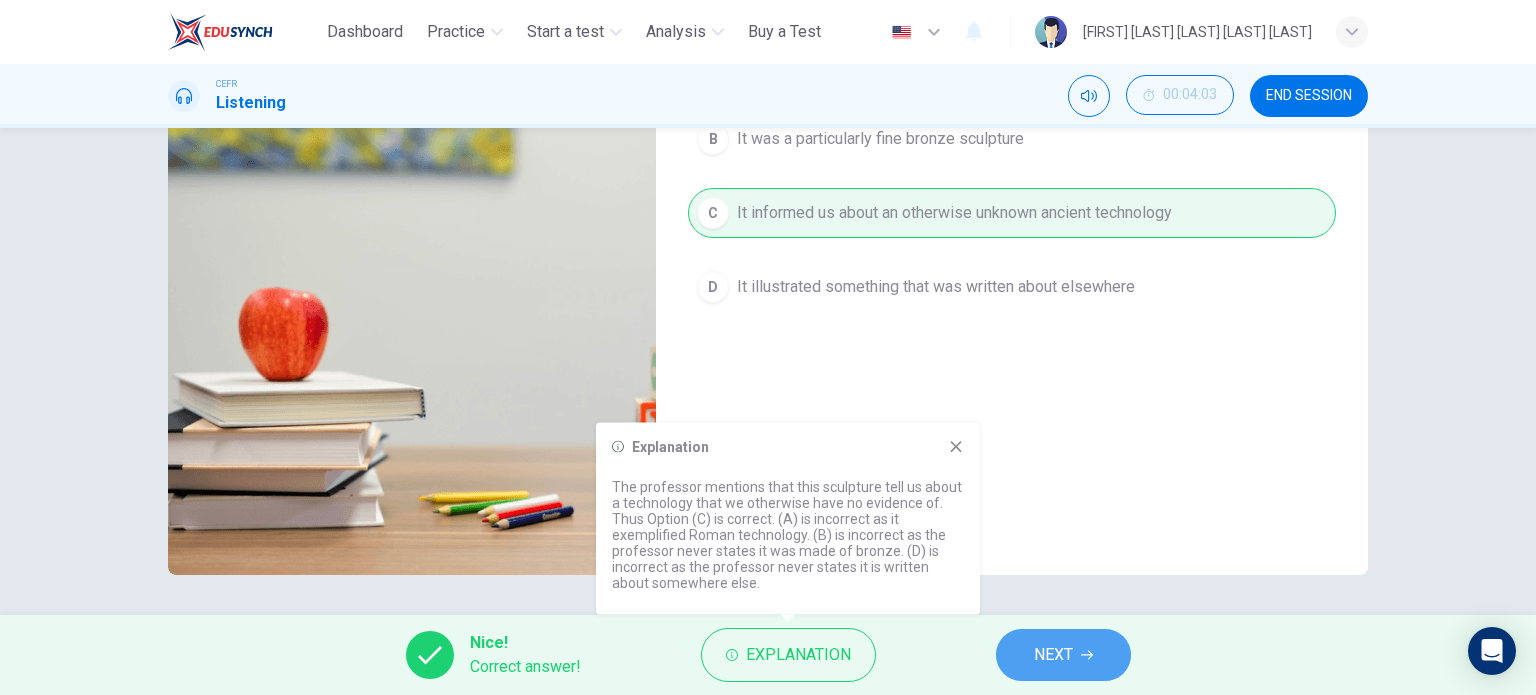click on "NEXT" at bounding box center (1063, 655) 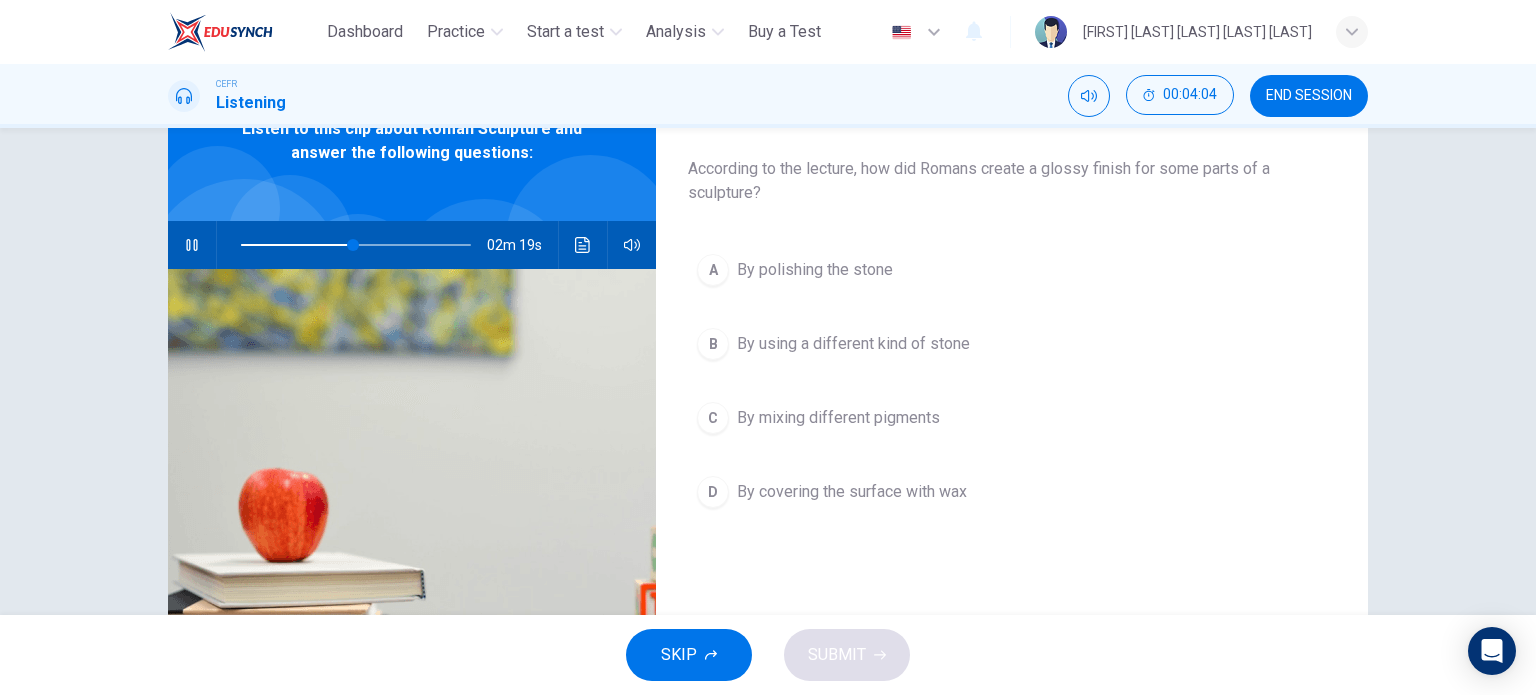 scroll, scrollTop: 88, scrollLeft: 0, axis: vertical 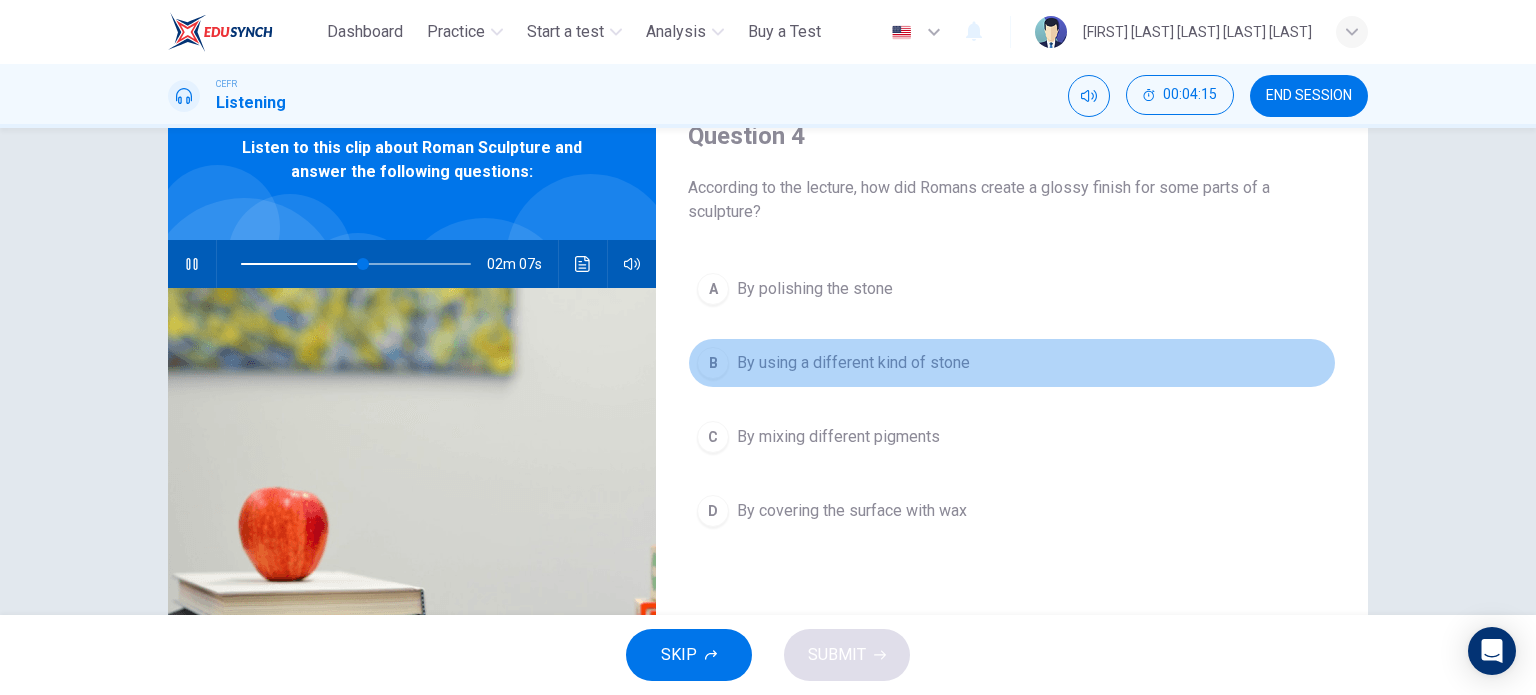 click on "By using a different kind of stone" at bounding box center [815, 289] 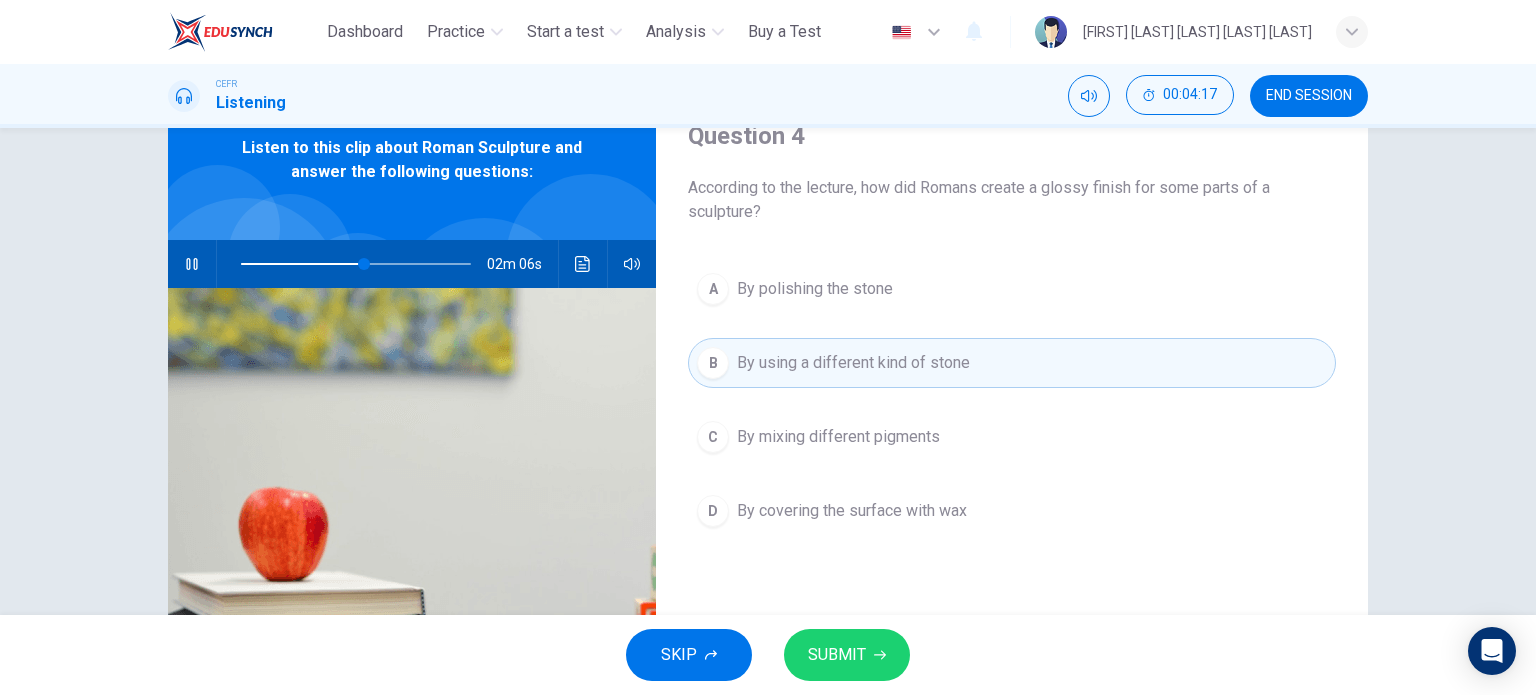 click on "By mixing different pigments" at bounding box center [815, 289] 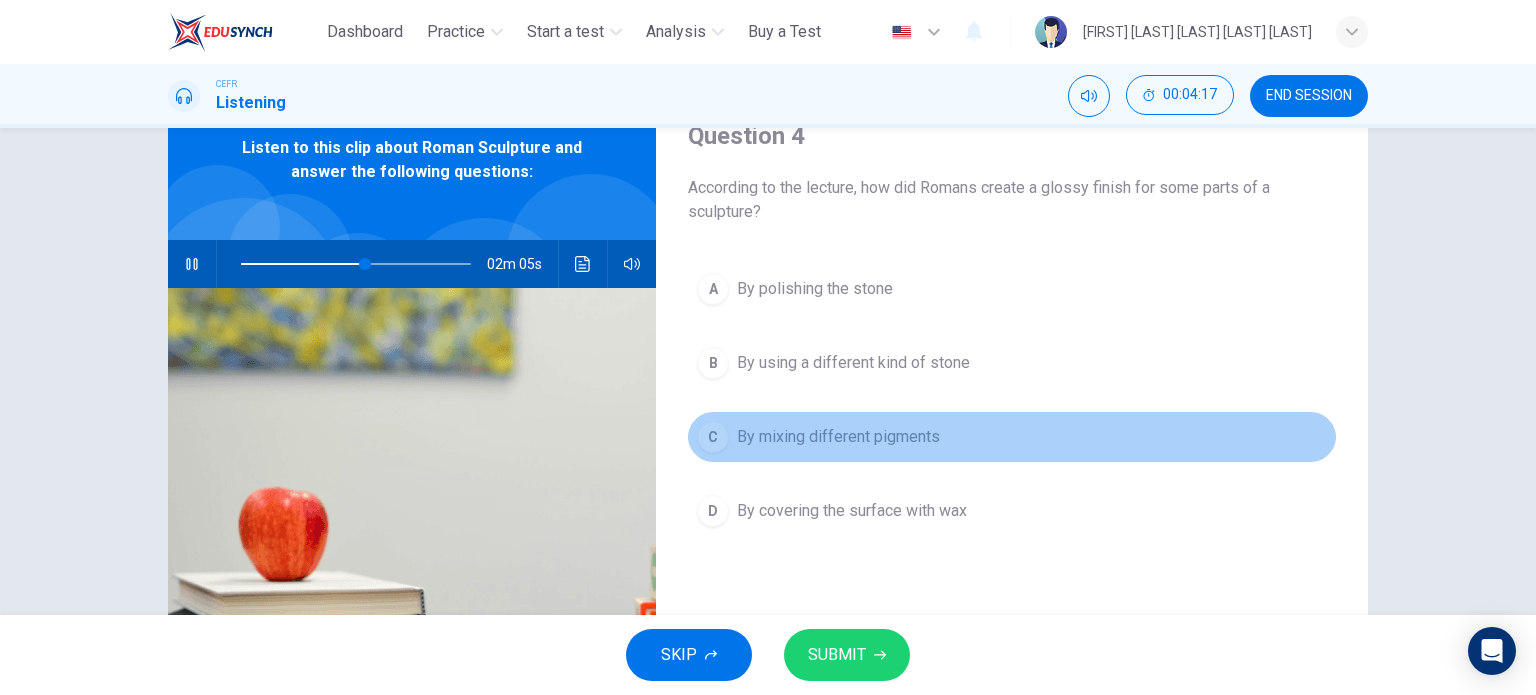 click on "By mixing different pigments" at bounding box center (838, 437) 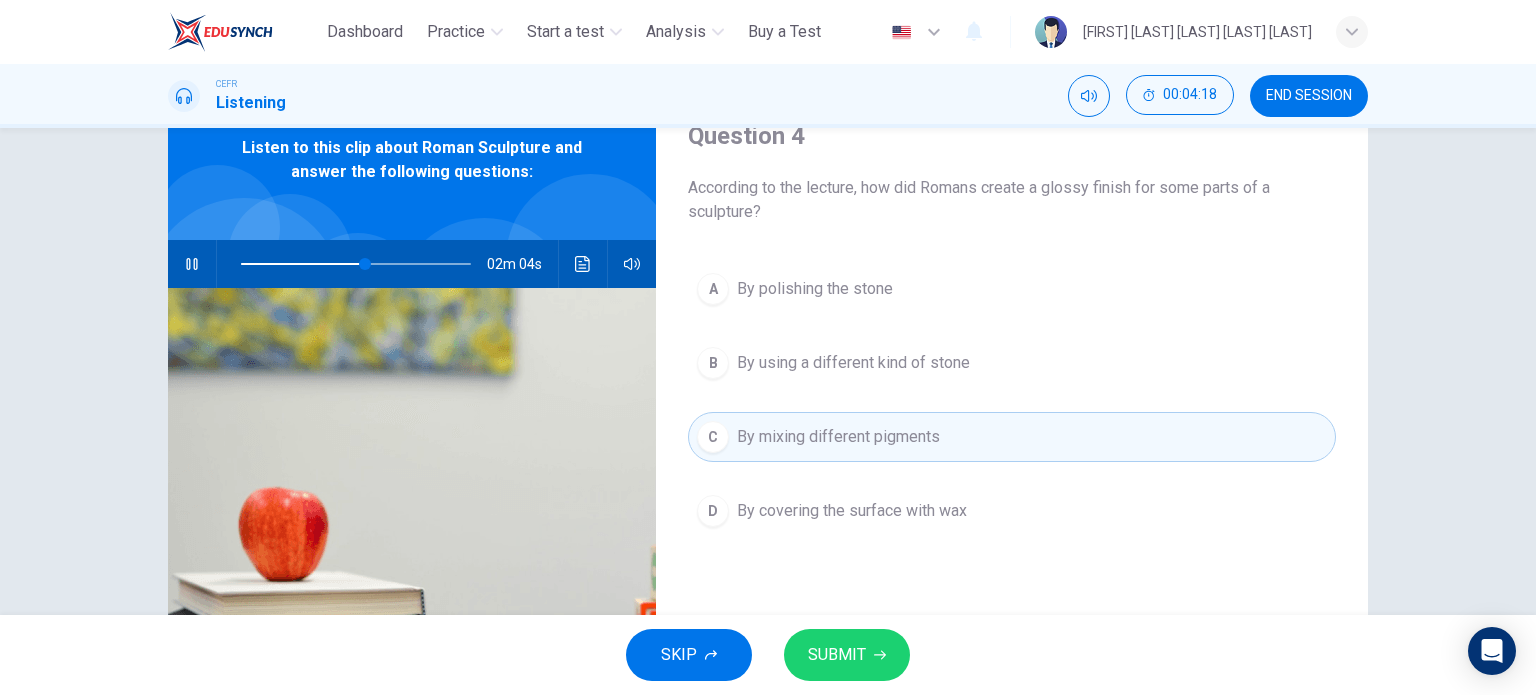 click on "By covering the surface with wax" at bounding box center [815, 289] 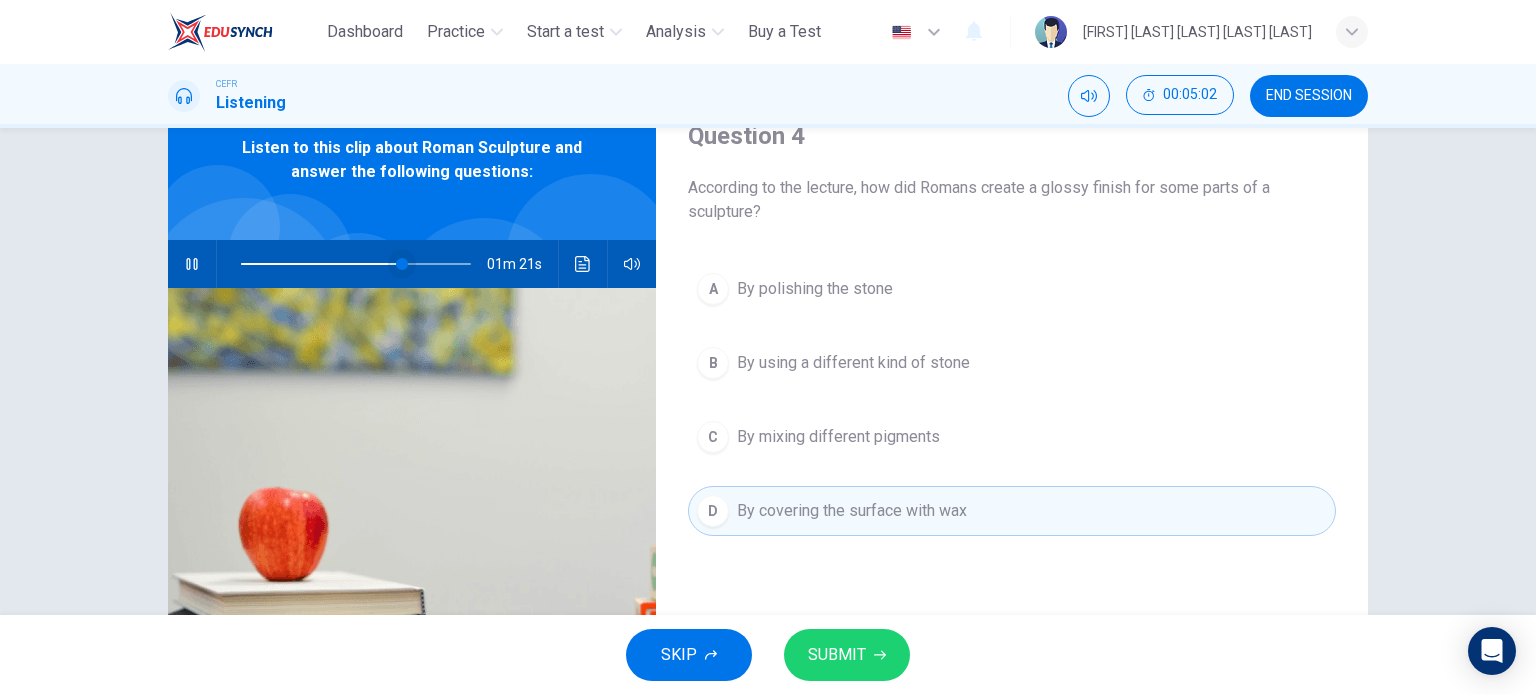 type 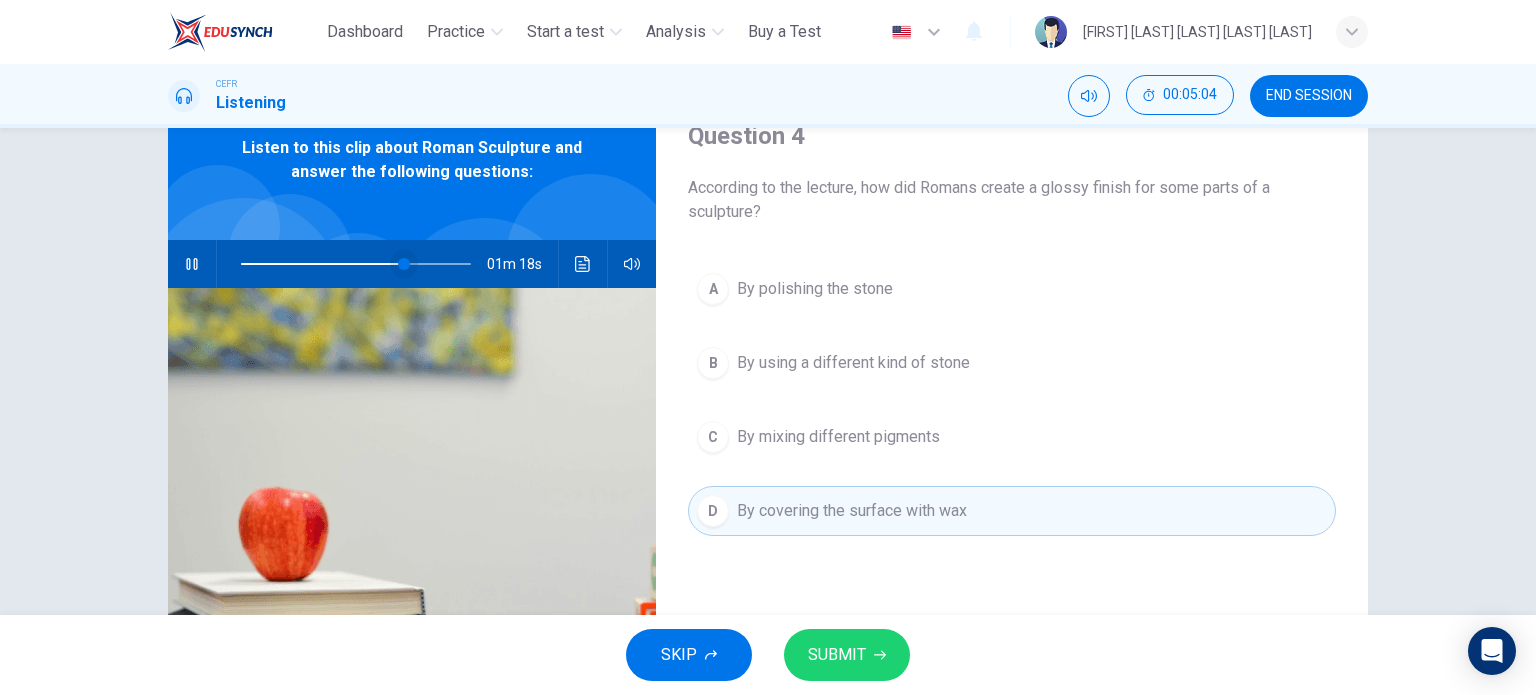 click at bounding box center (404, 264) 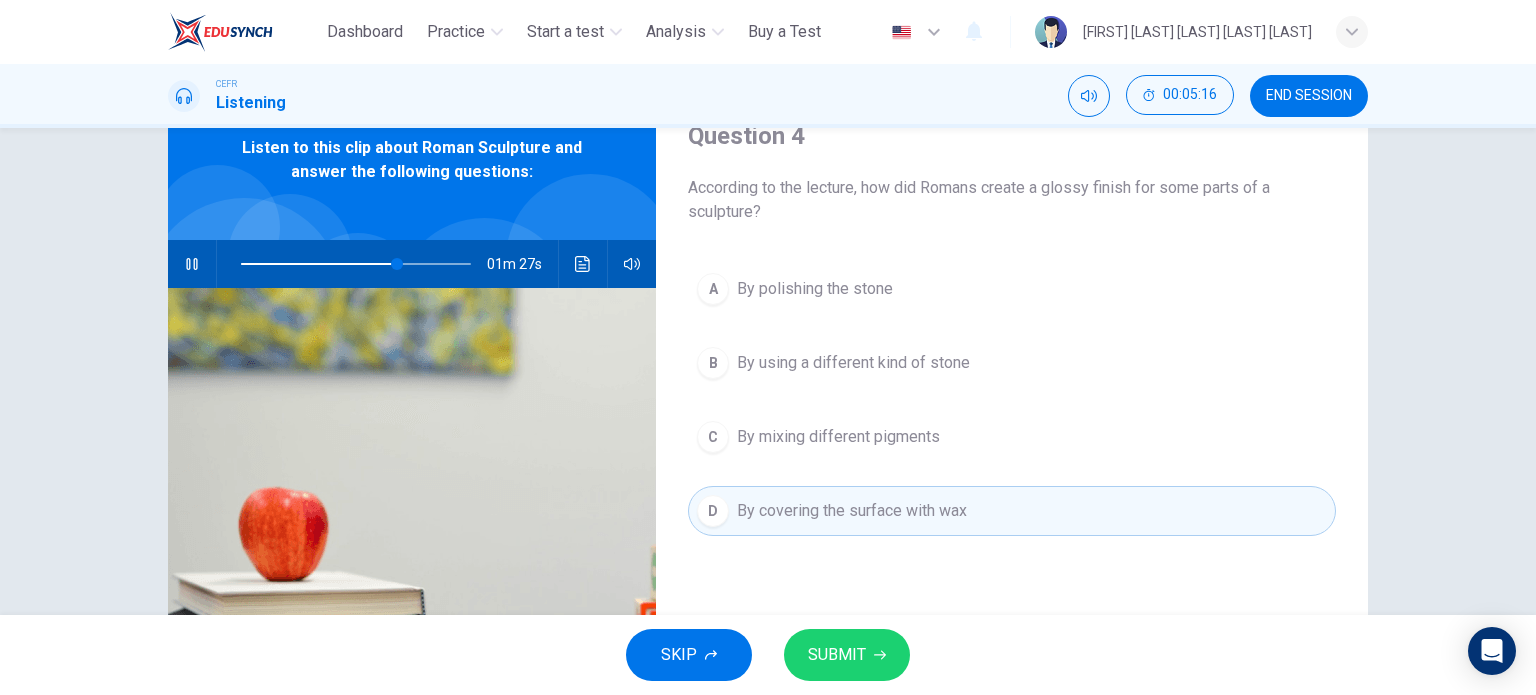 click on "By mixing different pigments" at bounding box center [815, 289] 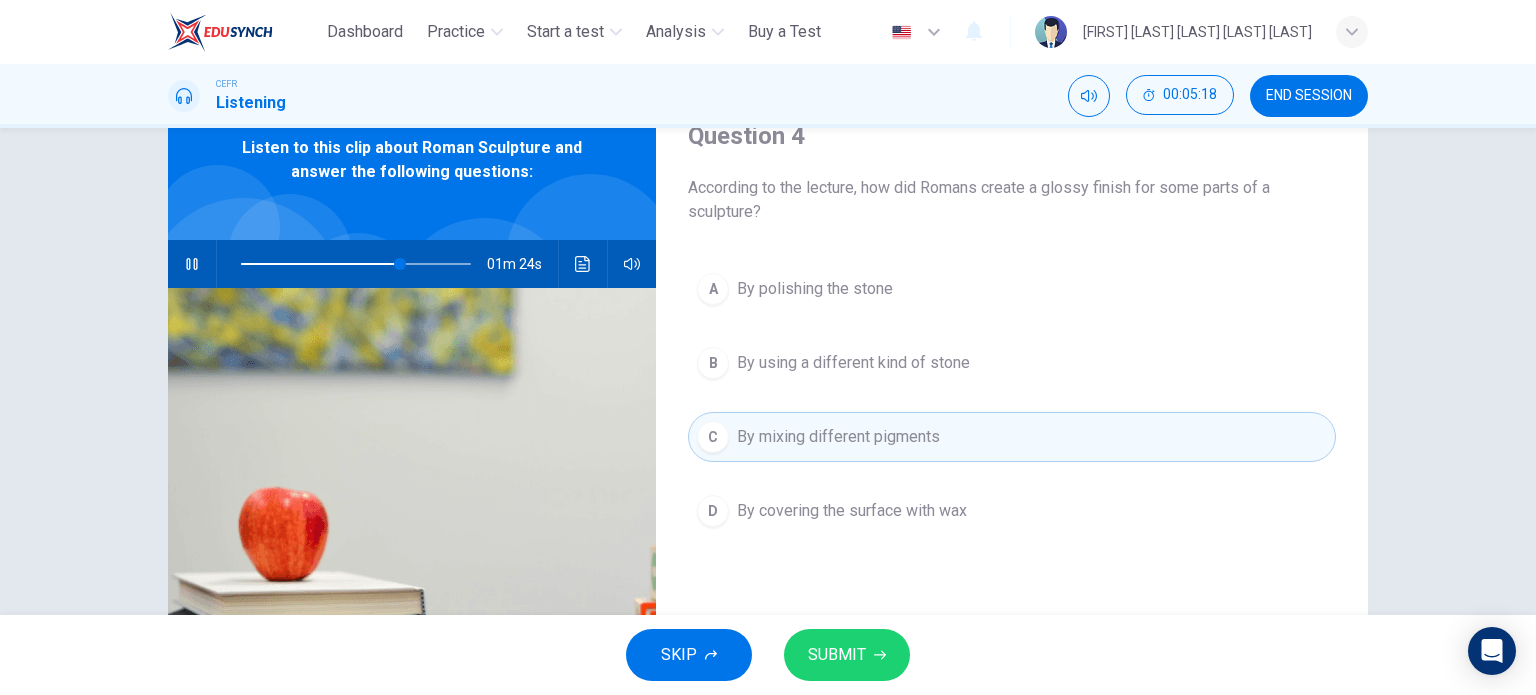 type 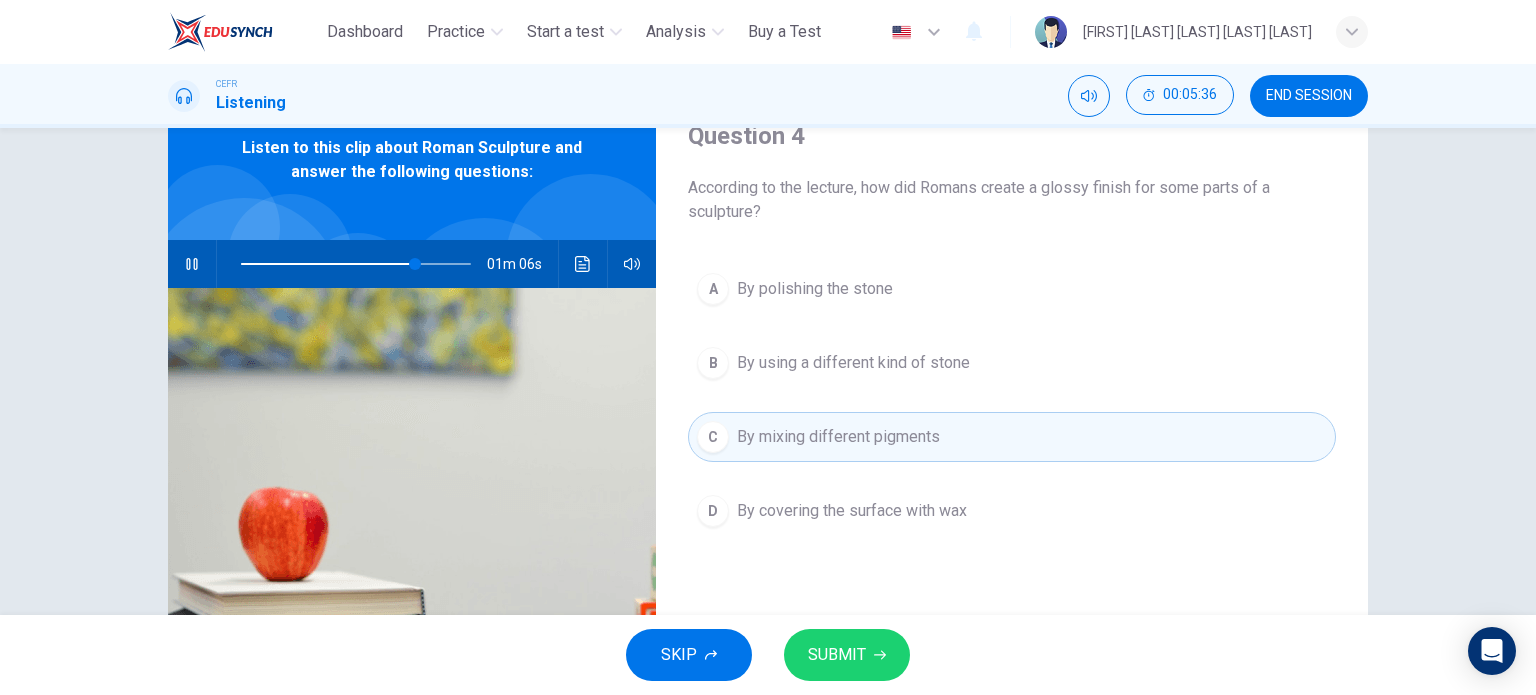 click on "By covering the surface with wax" at bounding box center [815, 289] 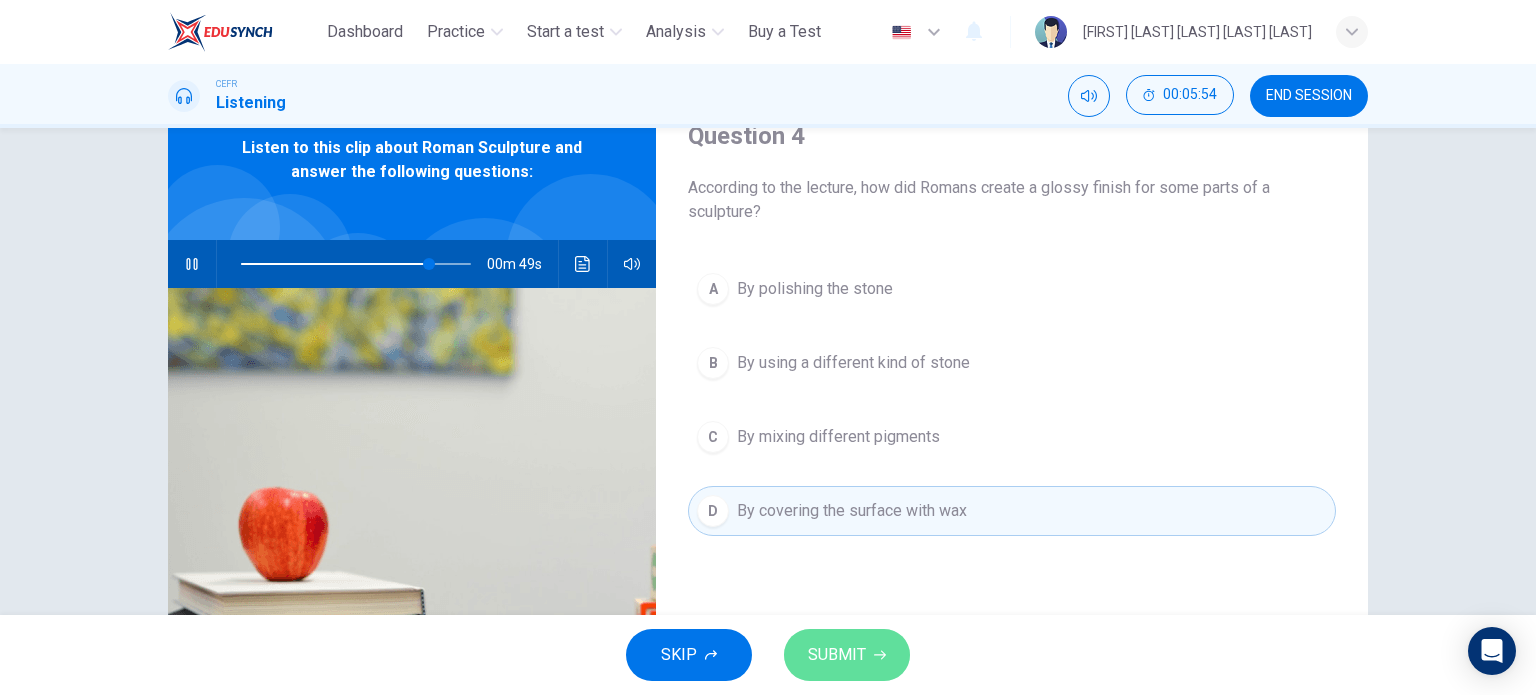 click on "SUBMIT" at bounding box center [847, 655] 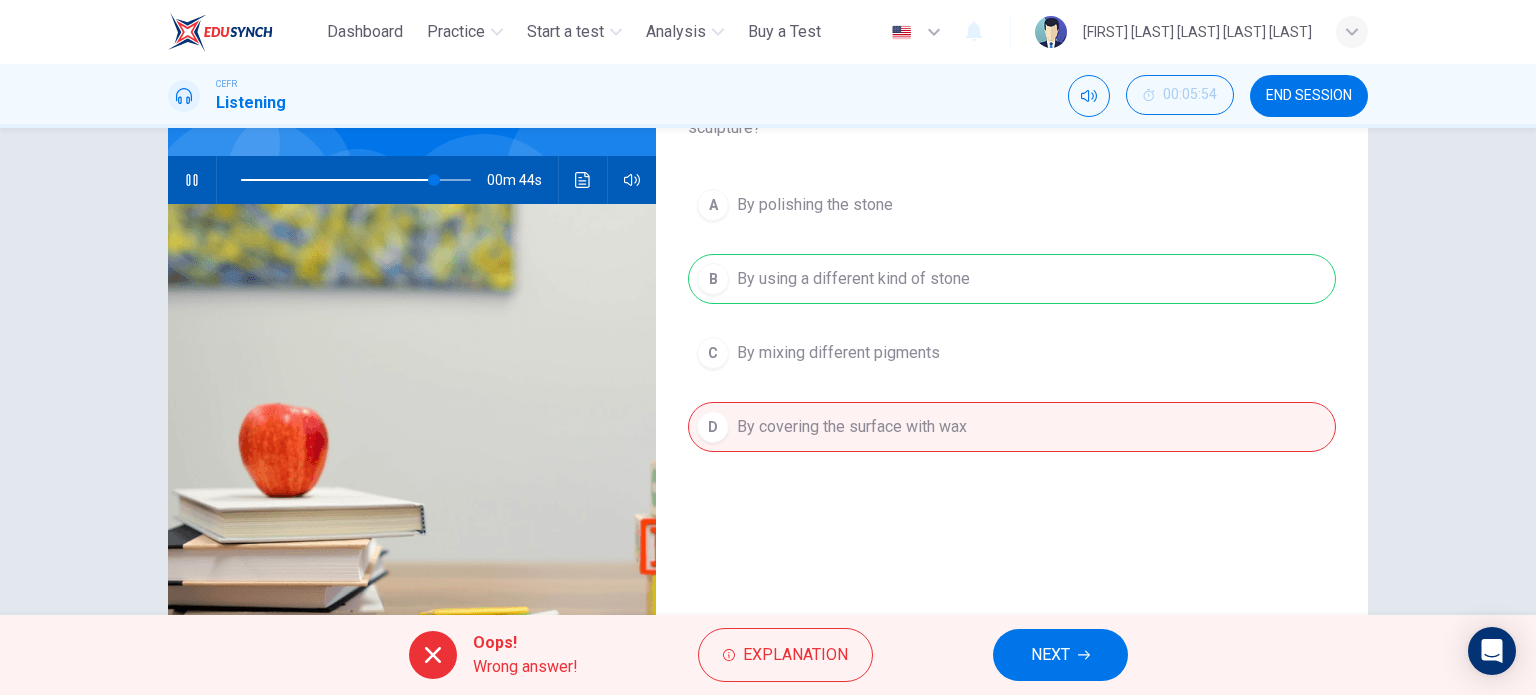 scroll, scrollTop: 288, scrollLeft: 0, axis: vertical 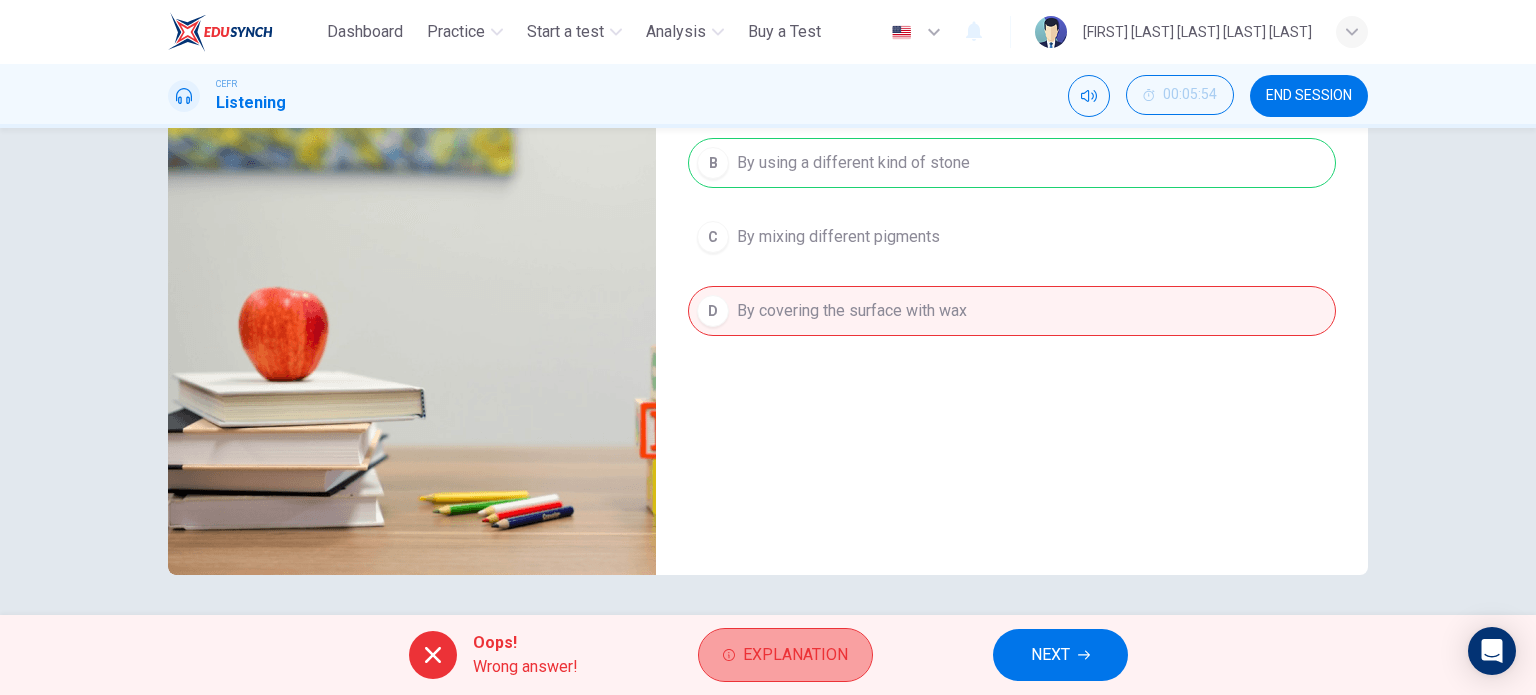click on "Explanation" at bounding box center [785, 655] 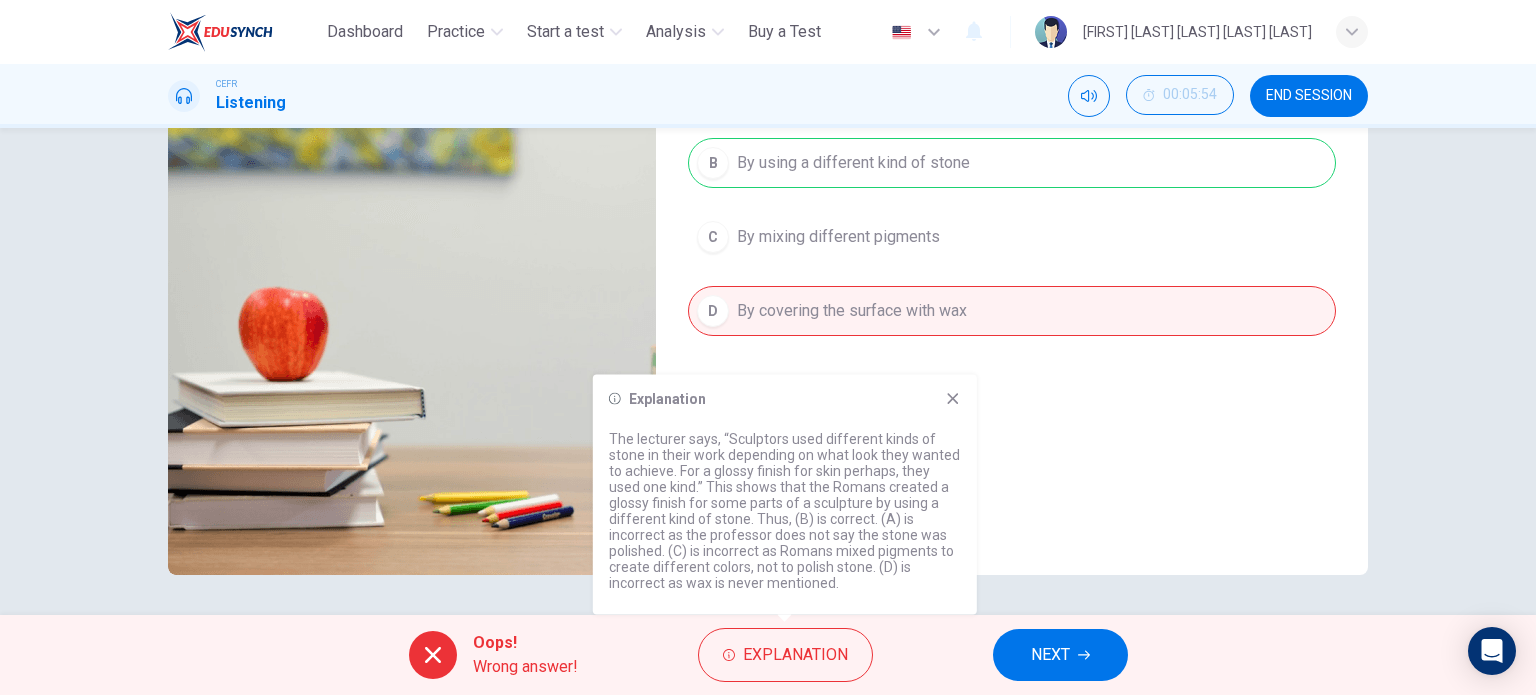 click on "Question 4 According to the lecture, how did Romans create a glossy finish for some parts of a sculpture? A By polishing the stone B By using a different kind of stone C By mixing different pigments D By covering the surface with wax" at bounding box center (1012, 227) 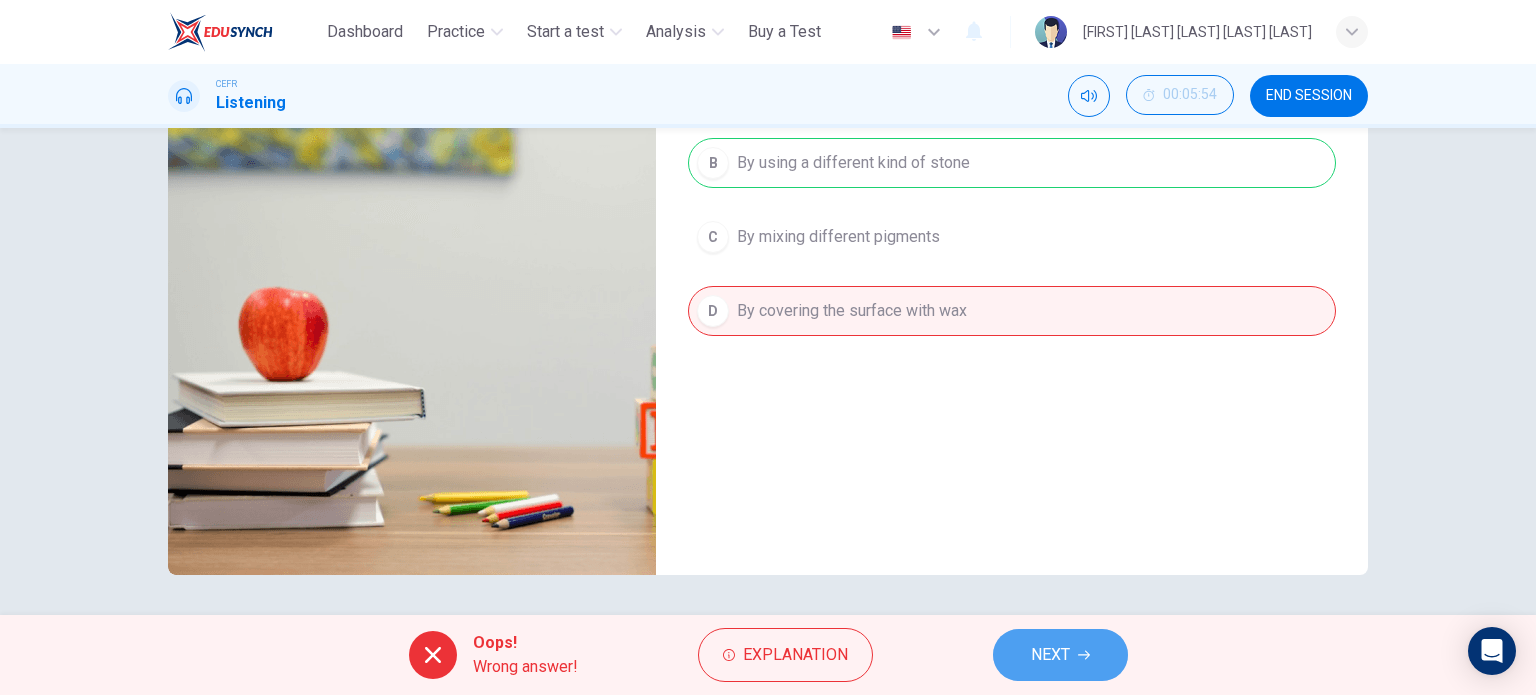 click on "NEXT" at bounding box center [1060, 655] 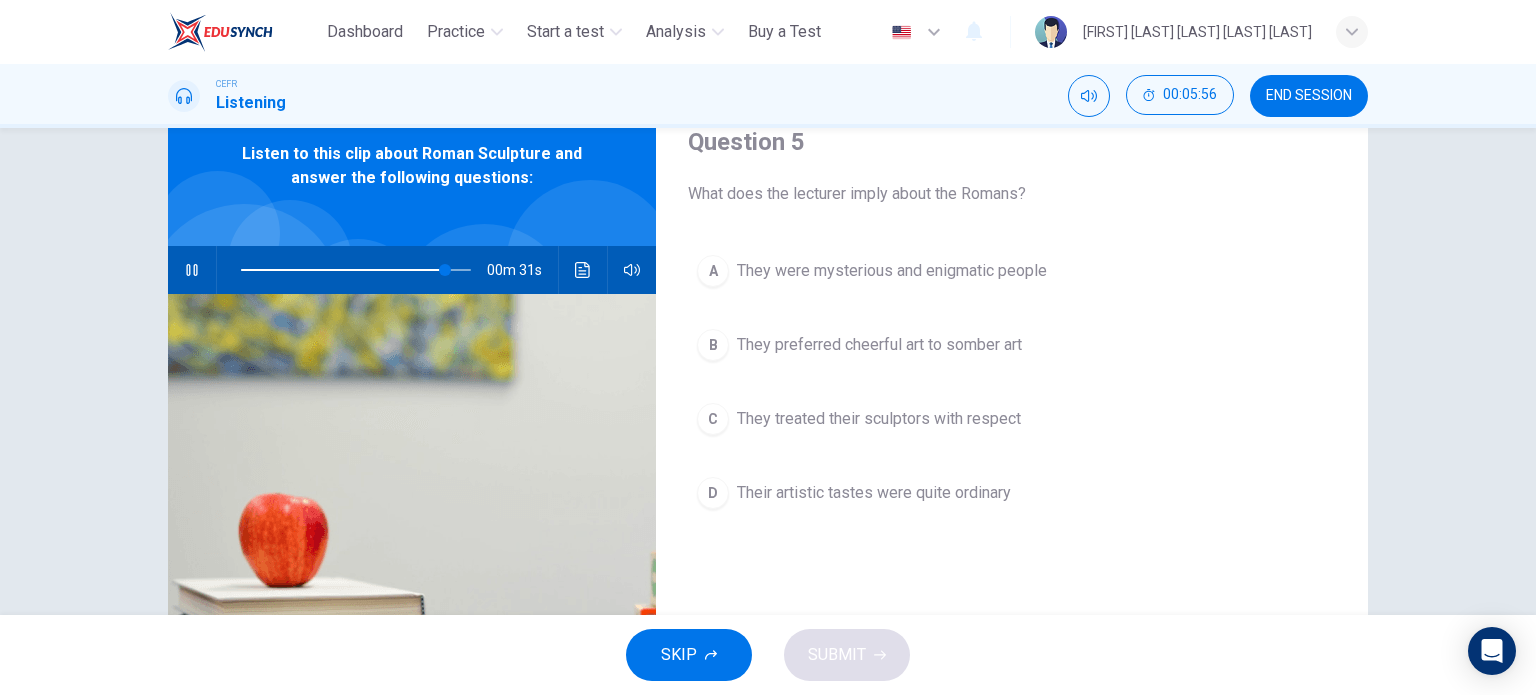 scroll, scrollTop: 0, scrollLeft: 0, axis: both 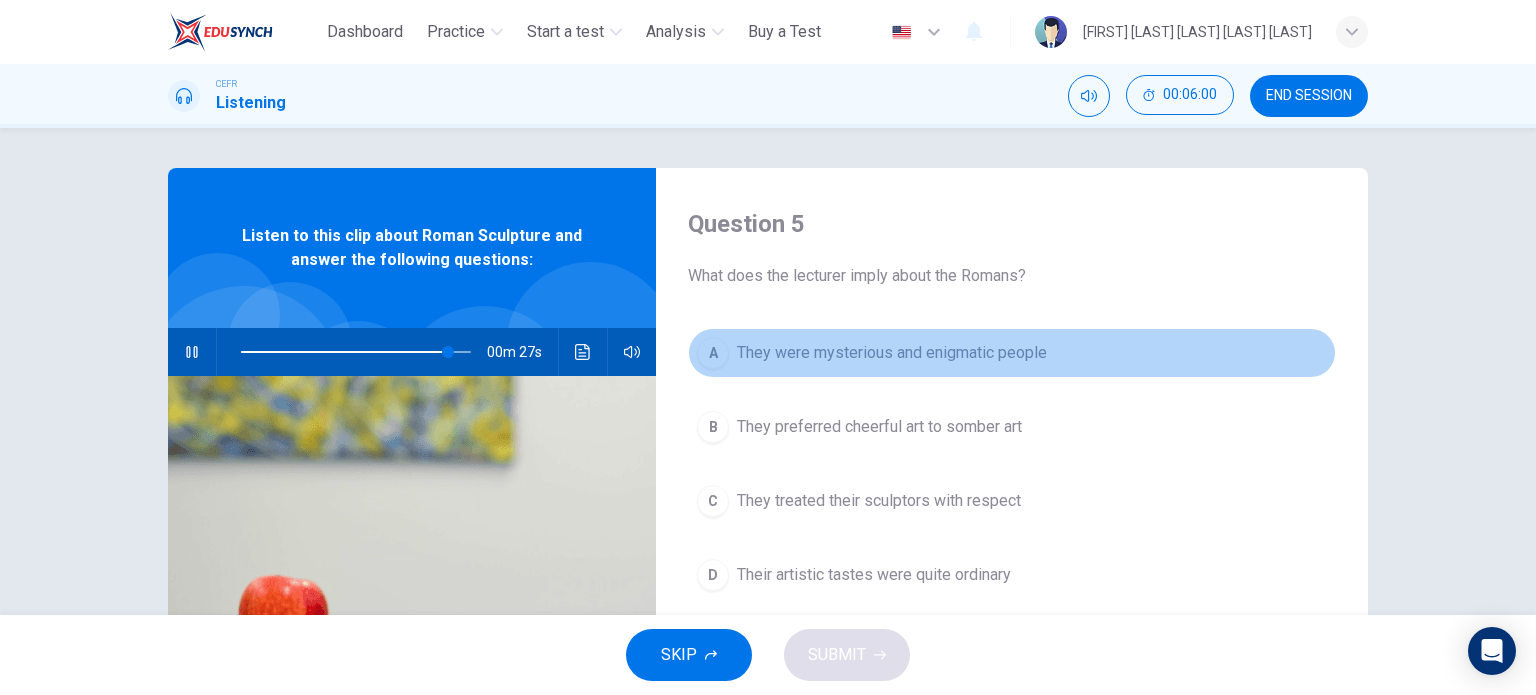 click on "They were mysterious and enigmatic people" at bounding box center (892, 353) 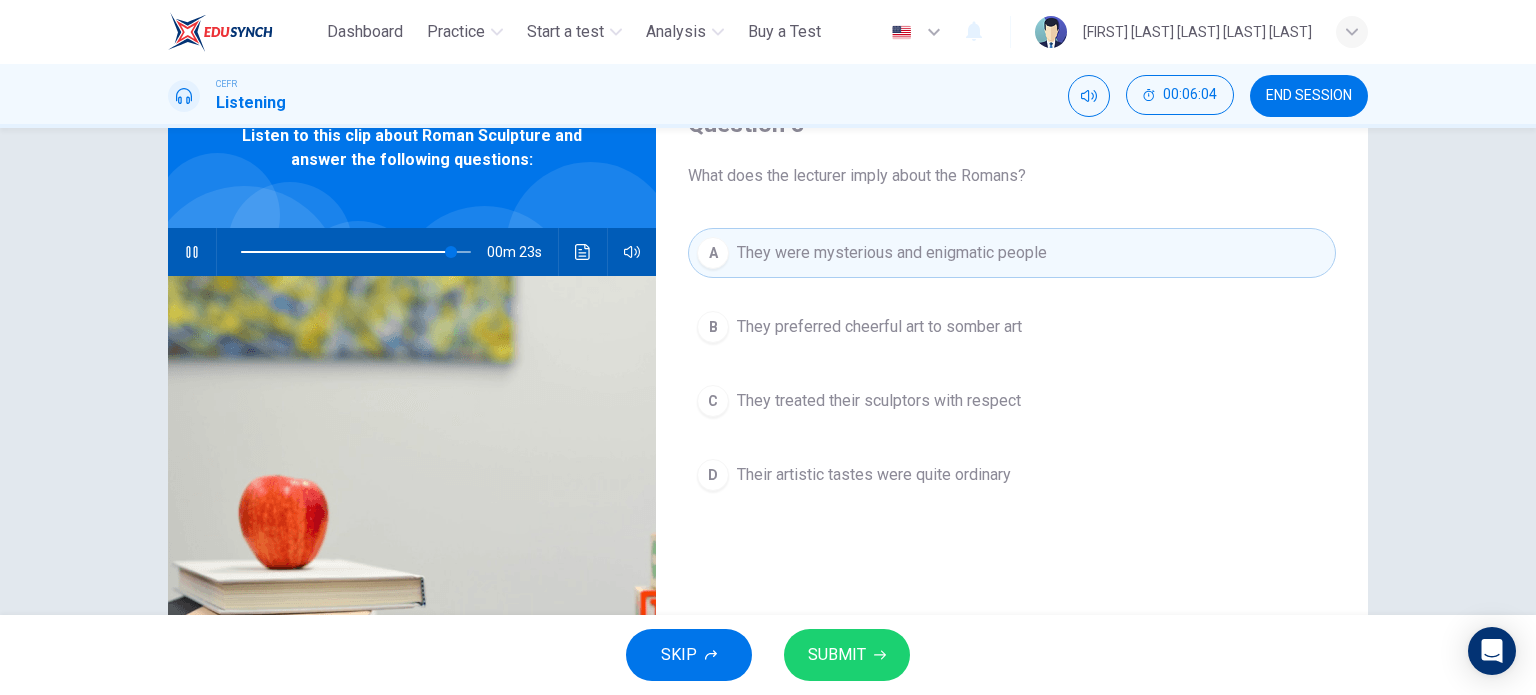 scroll, scrollTop: 0, scrollLeft: 0, axis: both 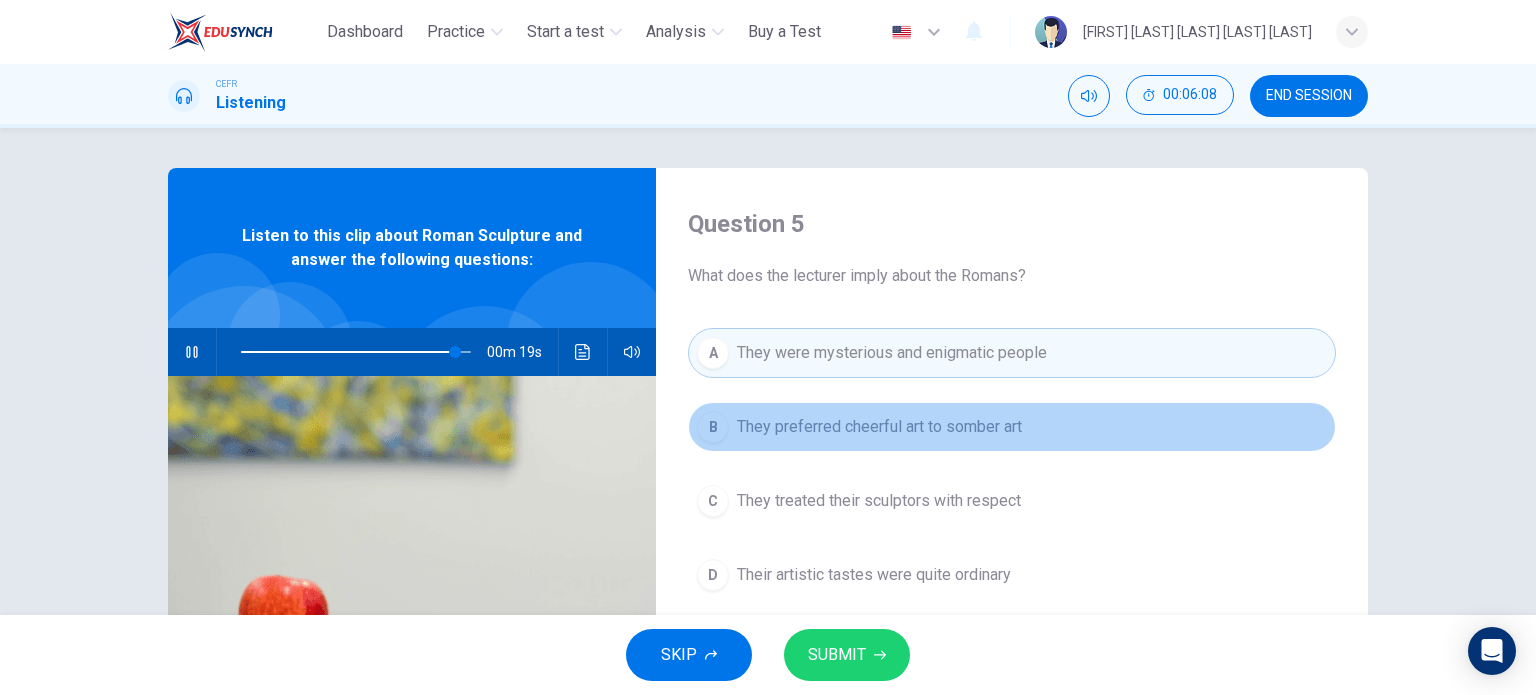 click on "They preferred cheerful art to somber art" at bounding box center (879, 427) 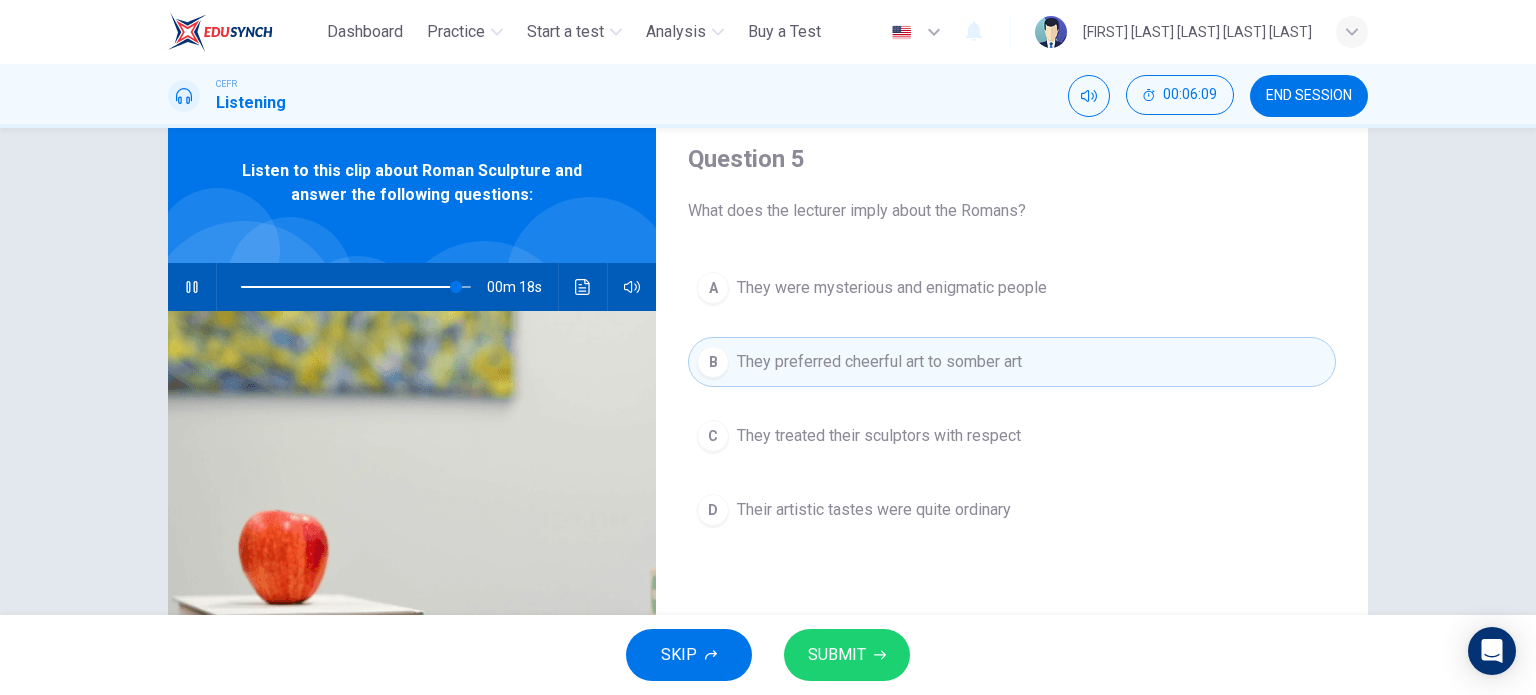 scroll, scrollTop: 100, scrollLeft: 0, axis: vertical 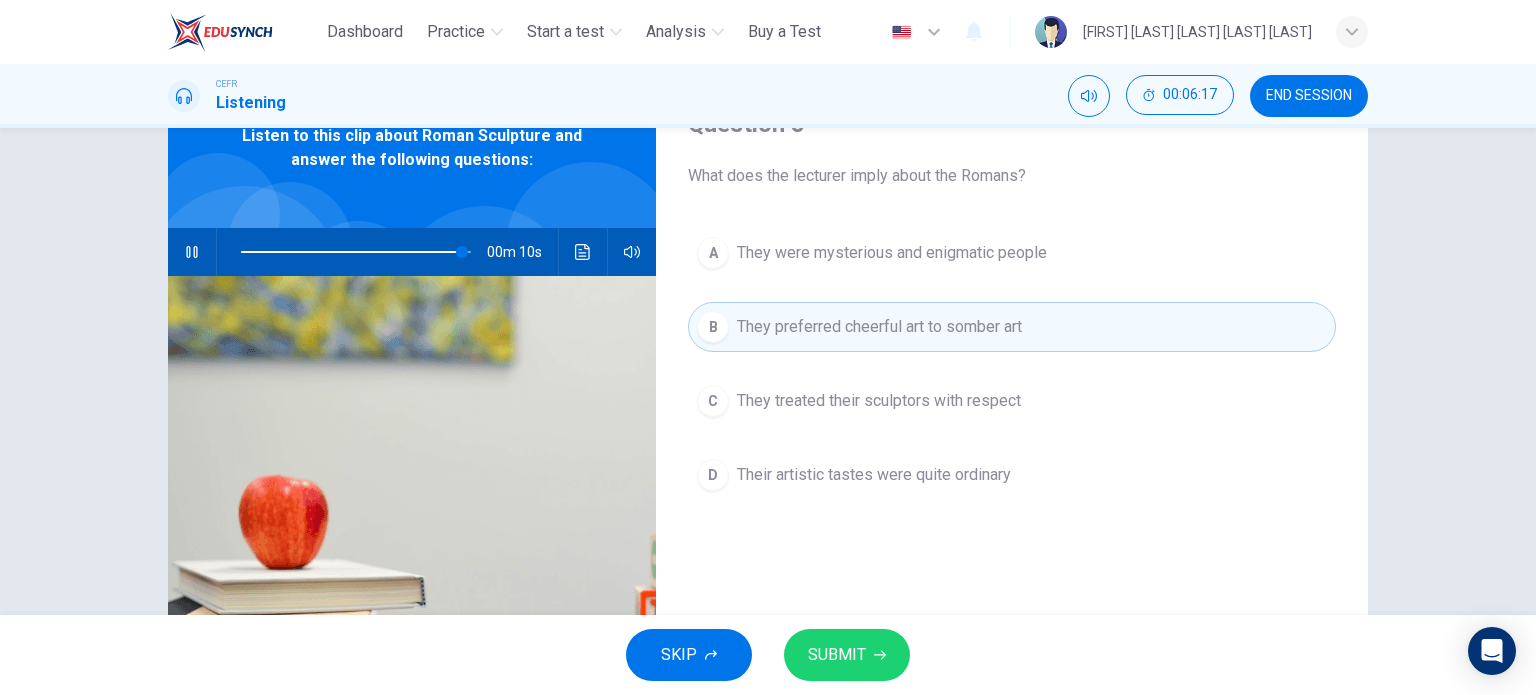 click on "SUBMIT" at bounding box center [847, 655] 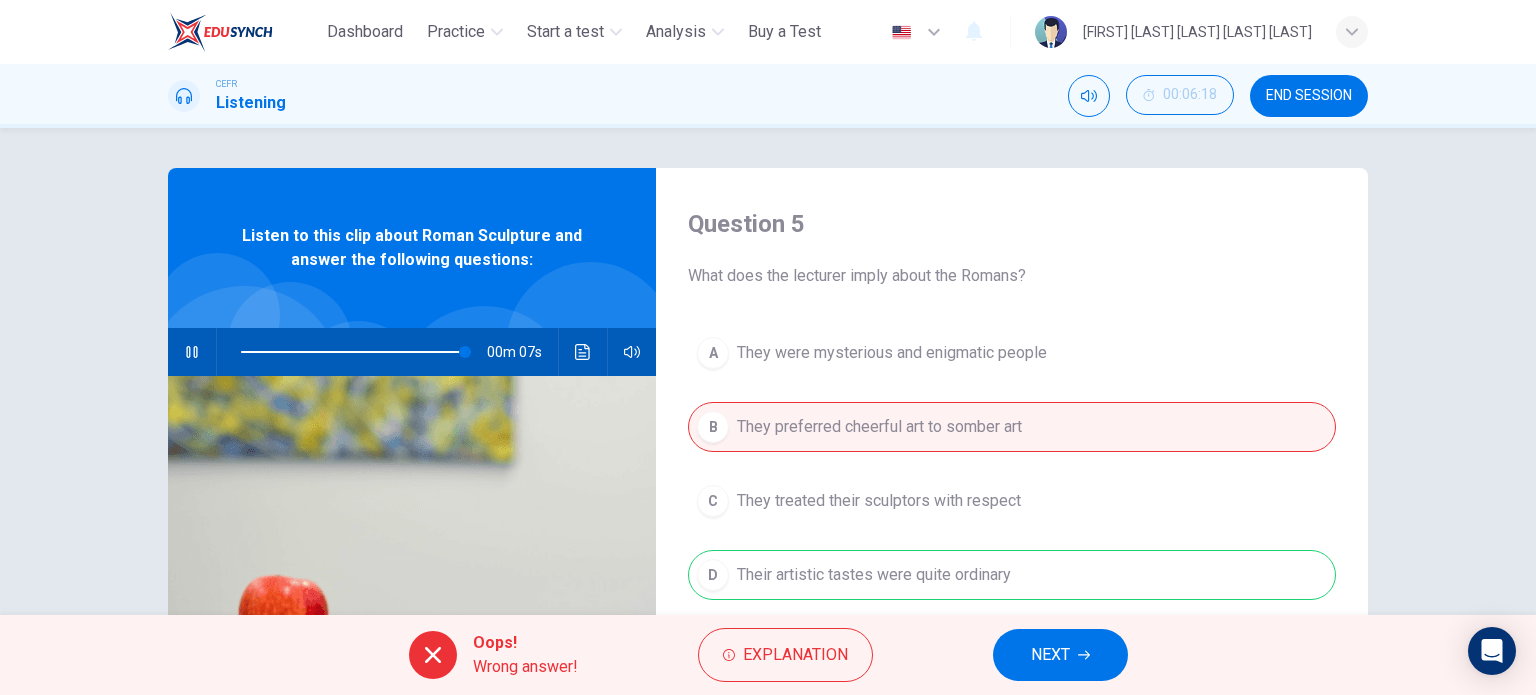 scroll, scrollTop: 0, scrollLeft: 0, axis: both 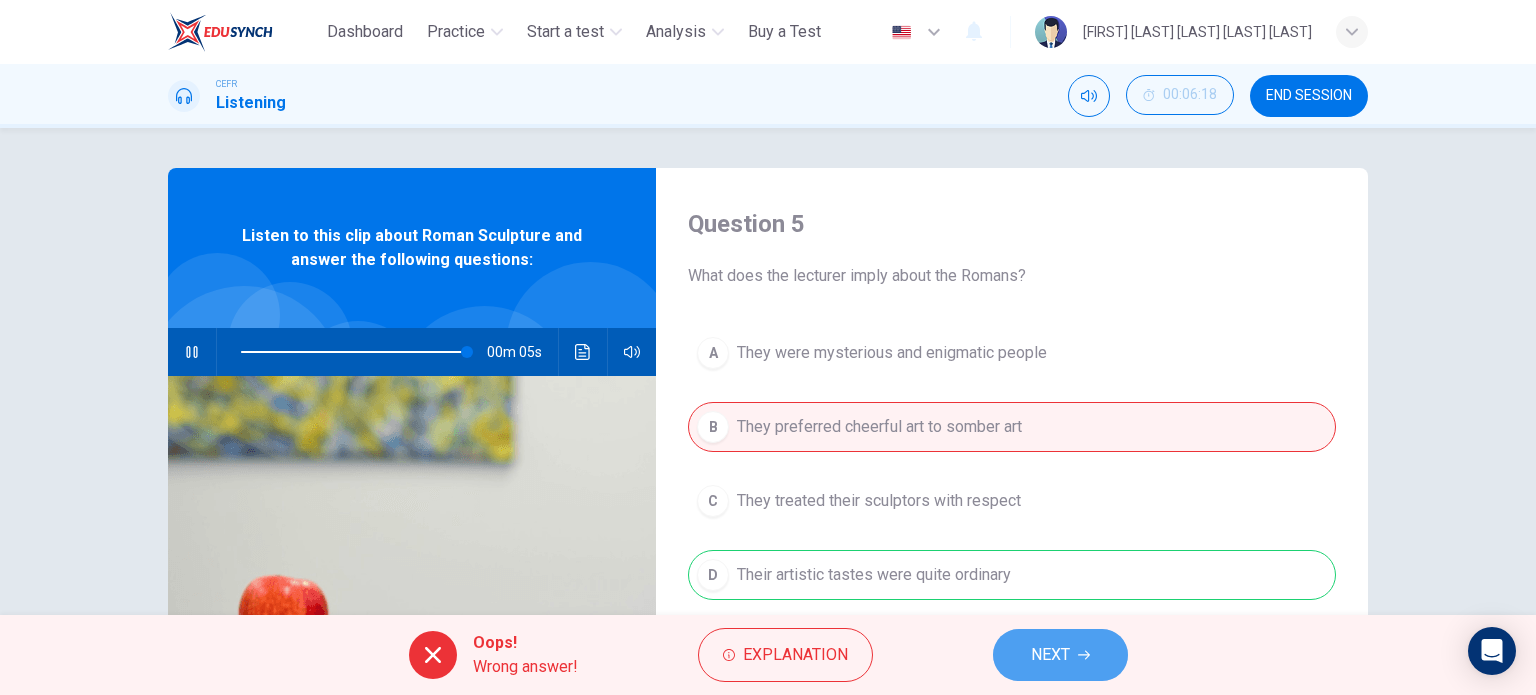click on "NEXT" at bounding box center [1060, 655] 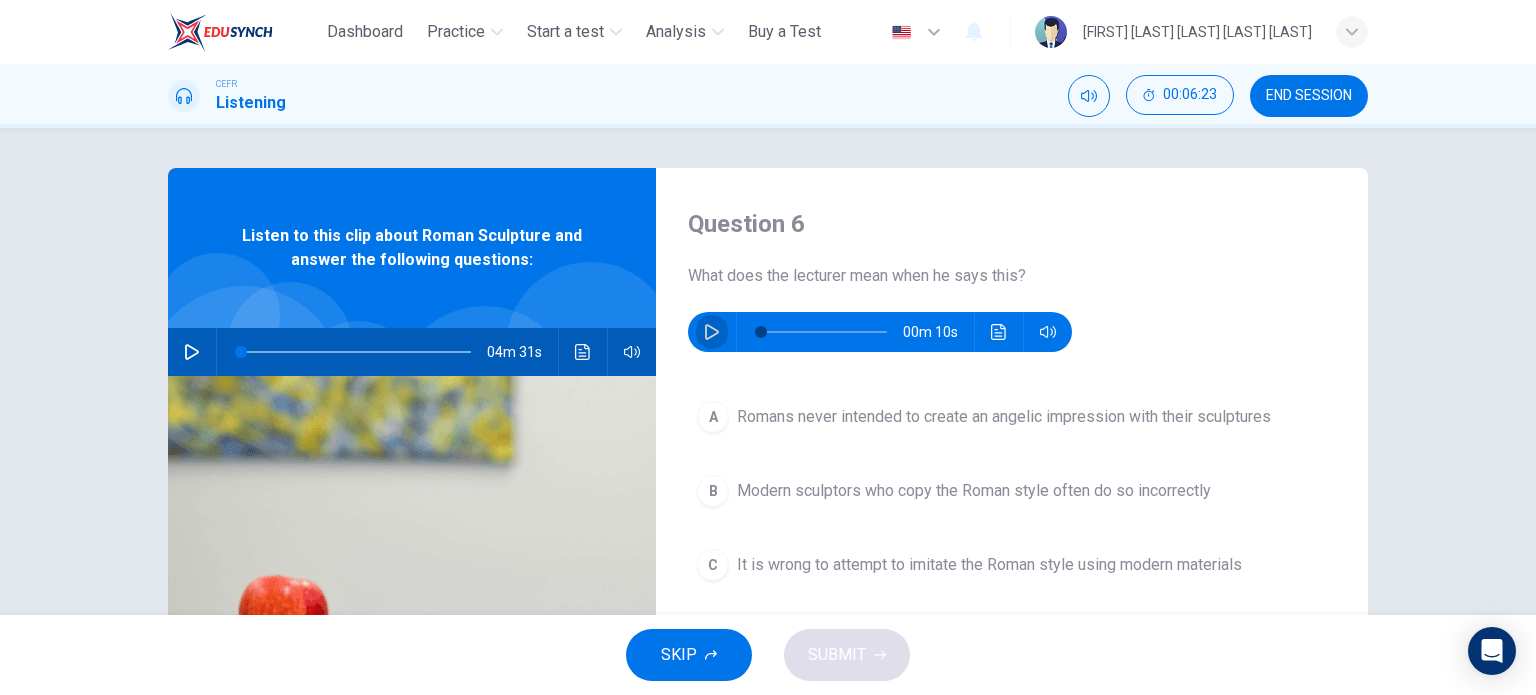 click at bounding box center [712, 332] 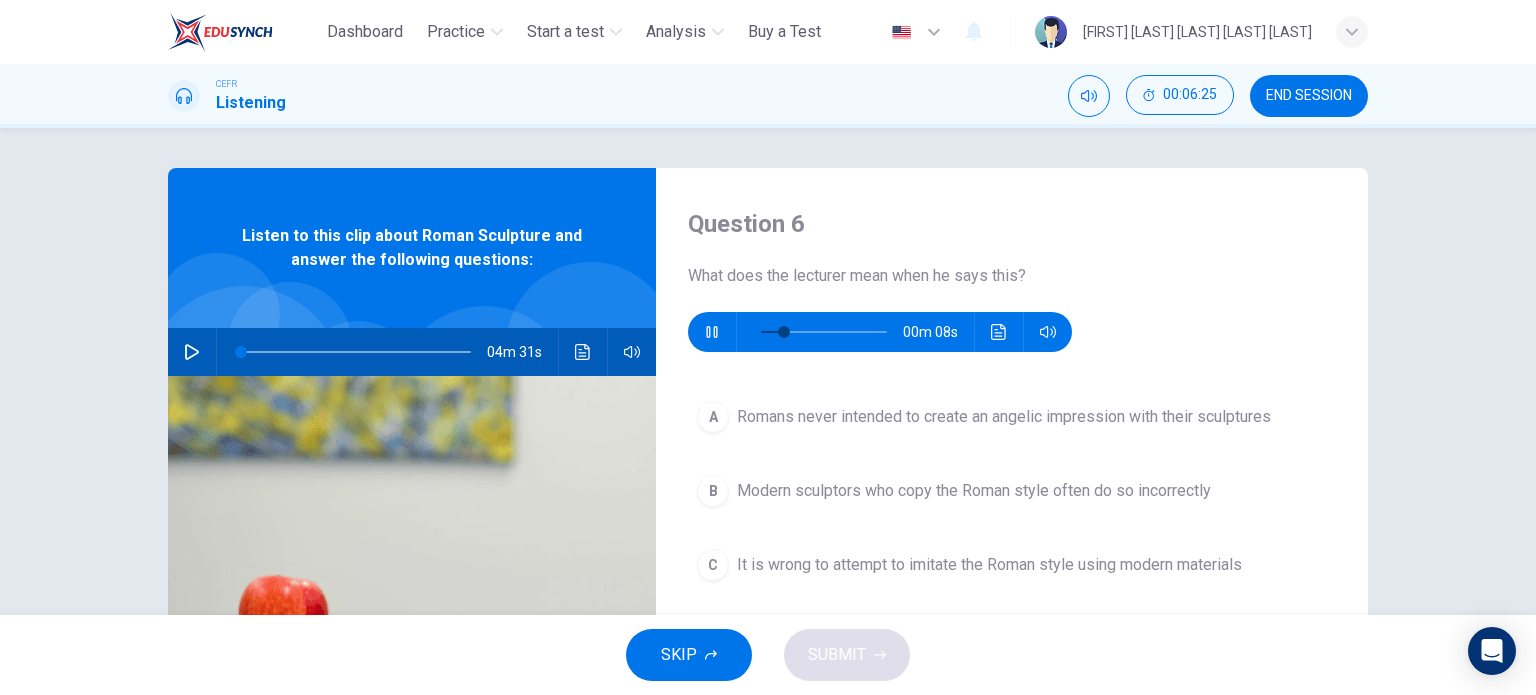 scroll, scrollTop: 100, scrollLeft: 0, axis: vertical 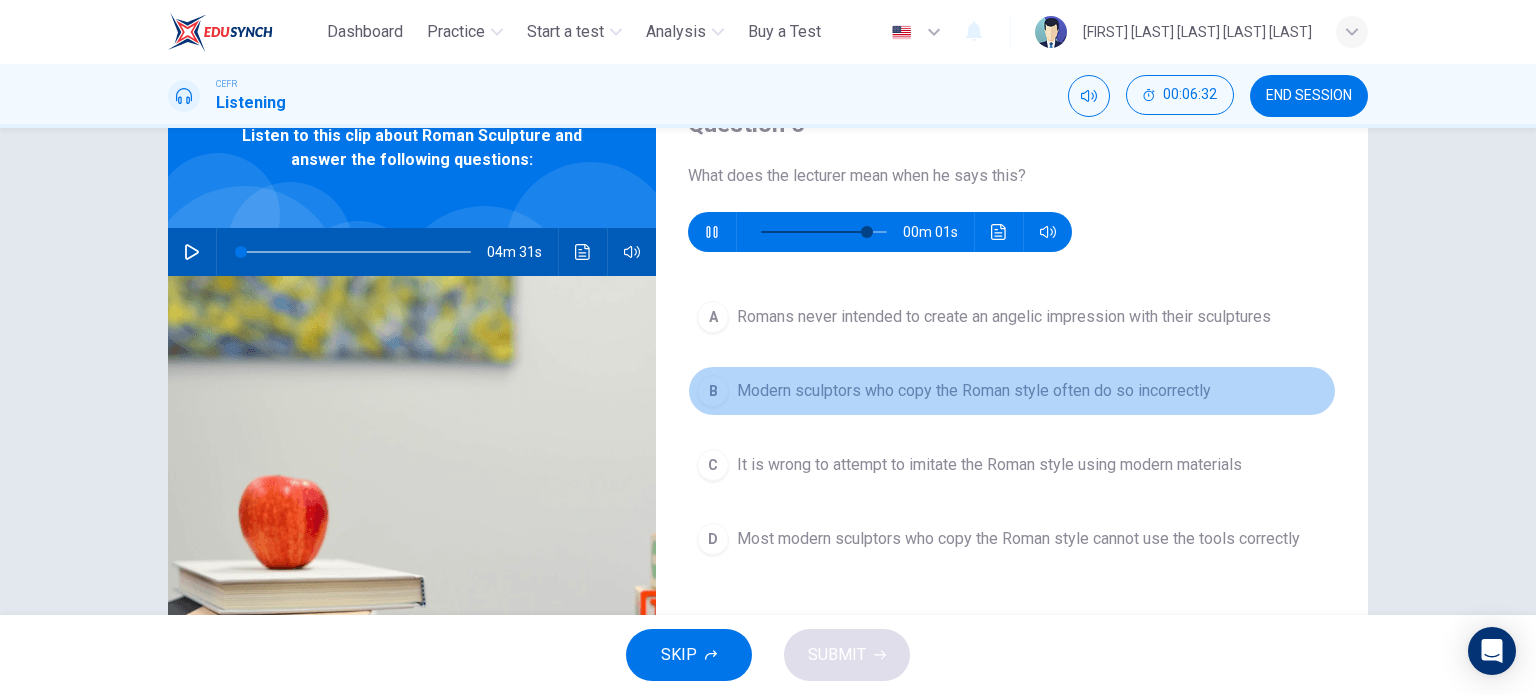 click on "B Modern sculptors who copy the Roman style often do so incorrectly" at bounding box center [1012, 391] 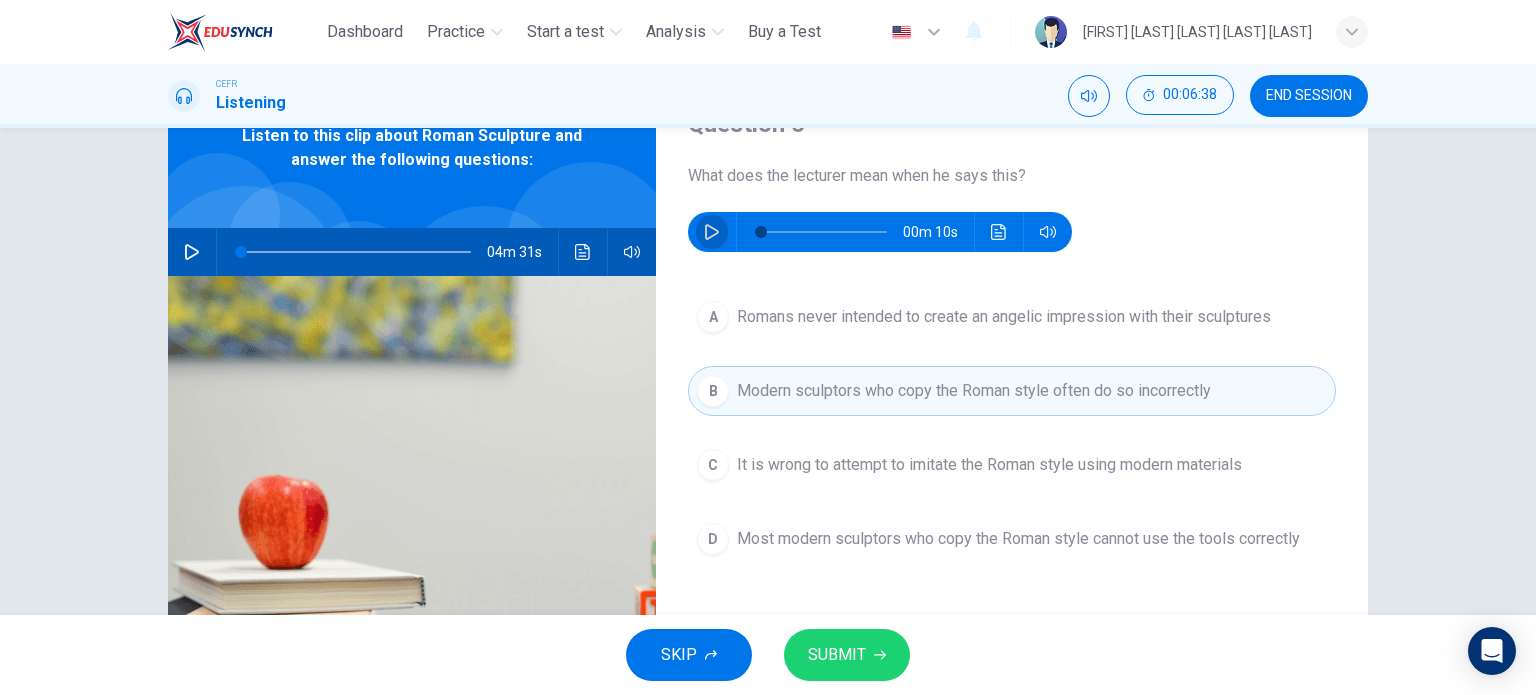 click at bounding box center [712, 232] 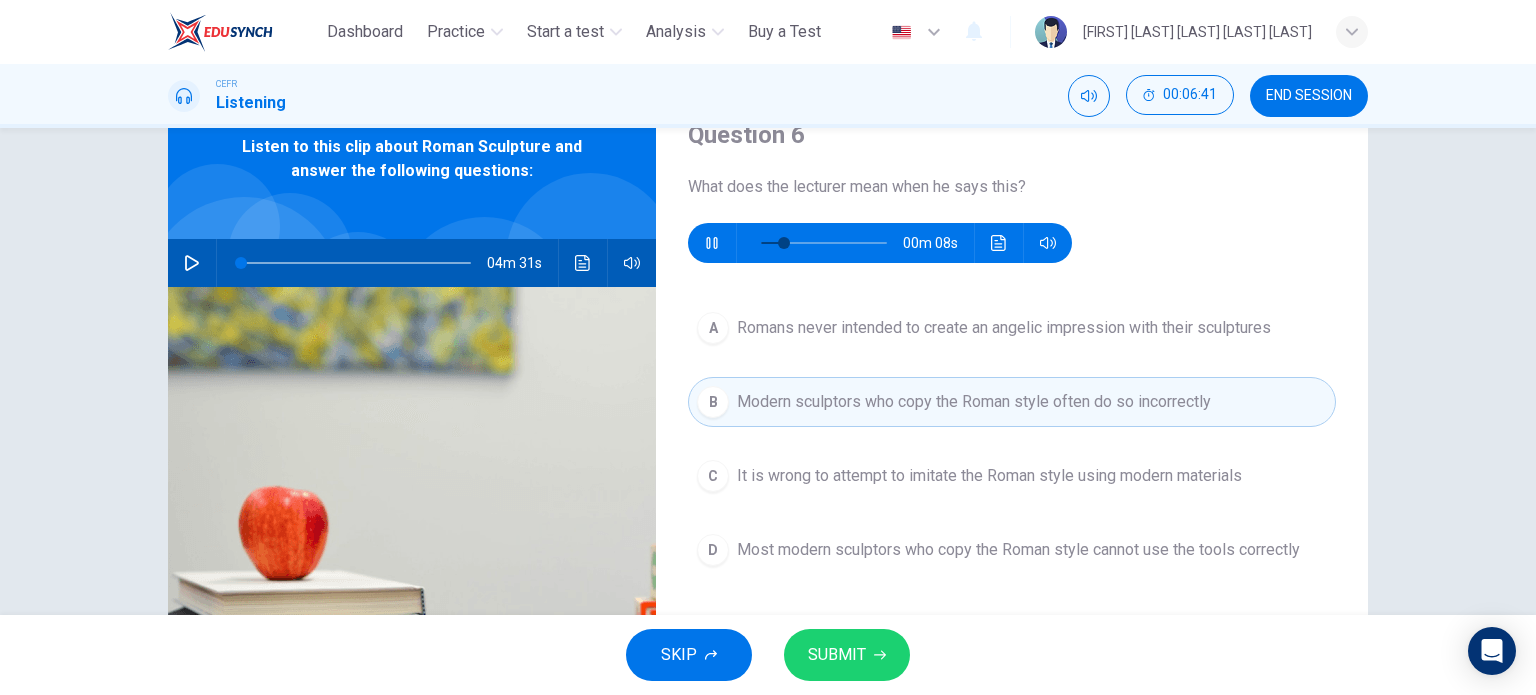 scroll, scrollTop: 88, scrollLeft: 0, axis: vertical 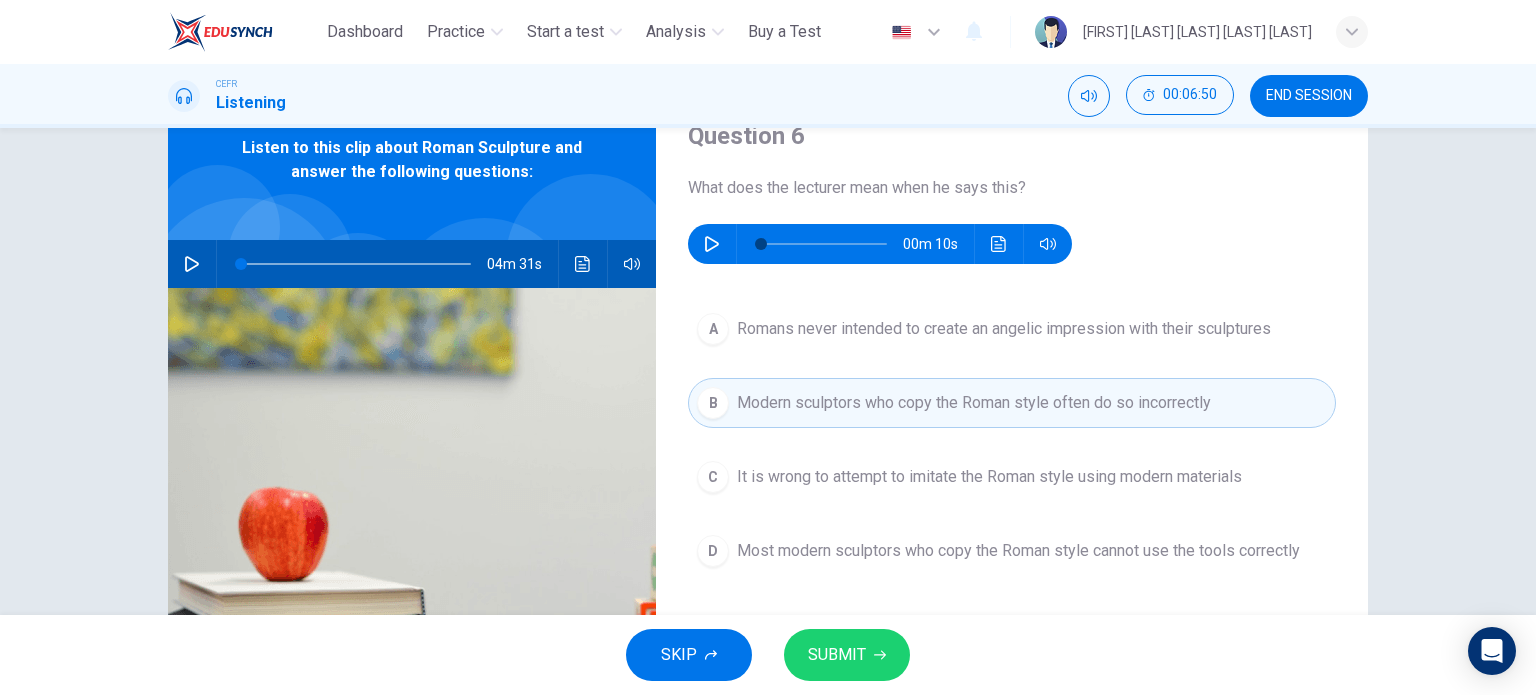 click on "Romans never intended to create an angelic impression with their sculptures" at bounding box center (1004, 329) 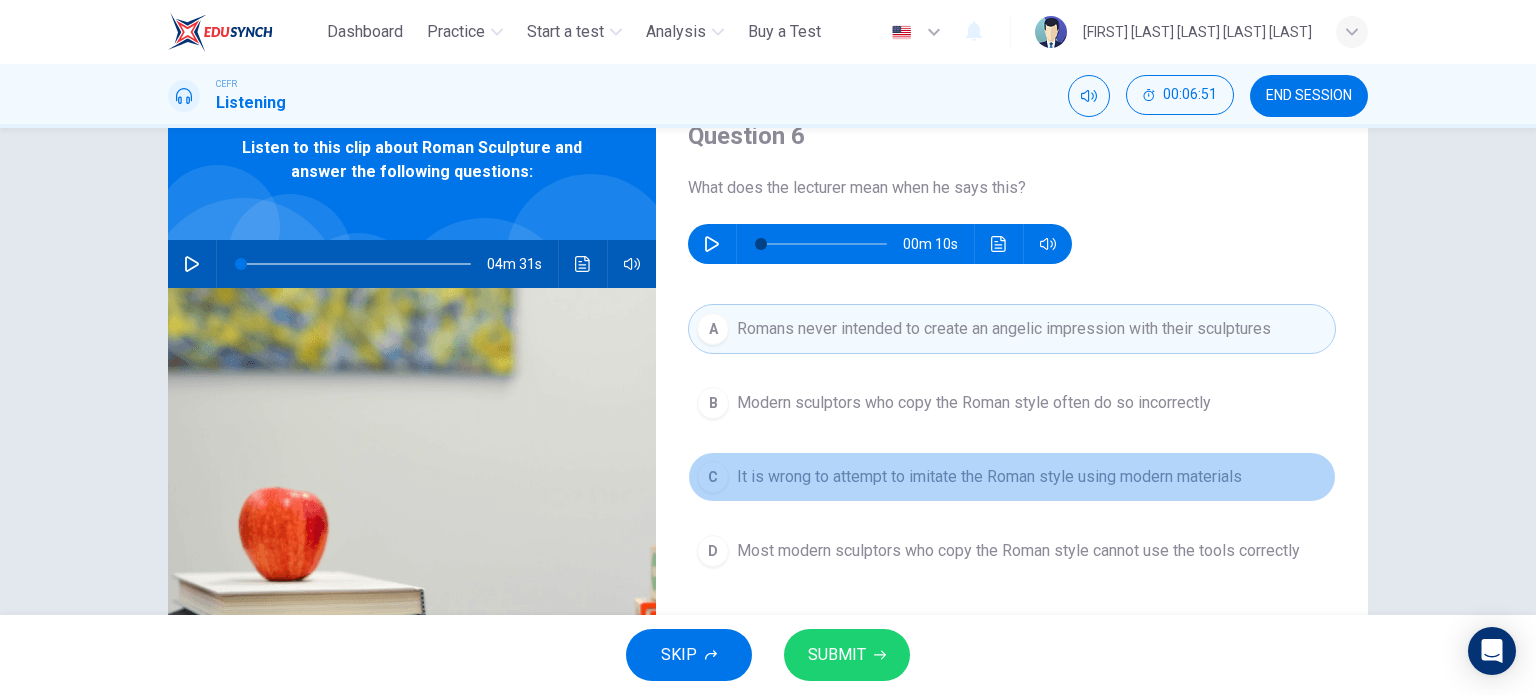 click on "It is wrong to attempt to imitate the Roman style using modern materials" at bounding box center [974, 403] 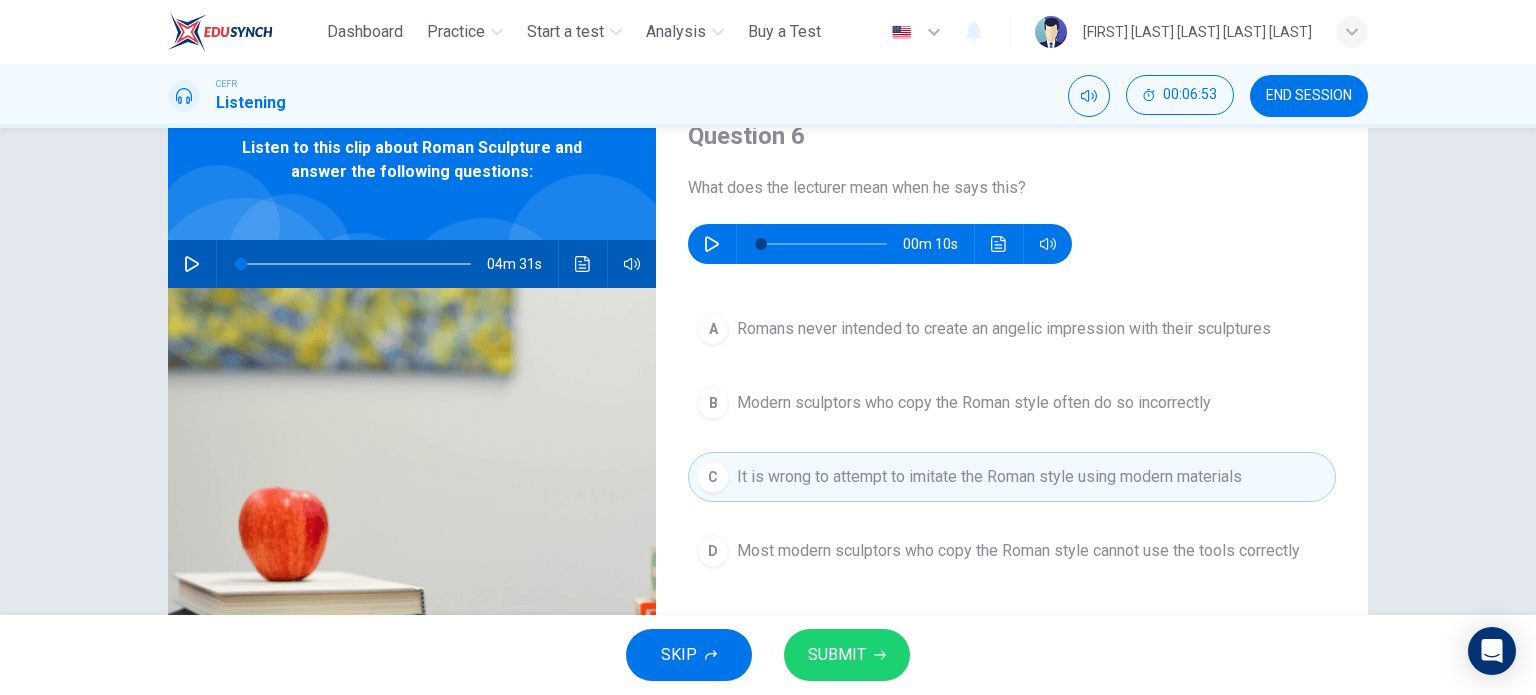 click on "Modern sculptors who copy the Roman style often do so incorrectly" at bounding box center (1004, 329) 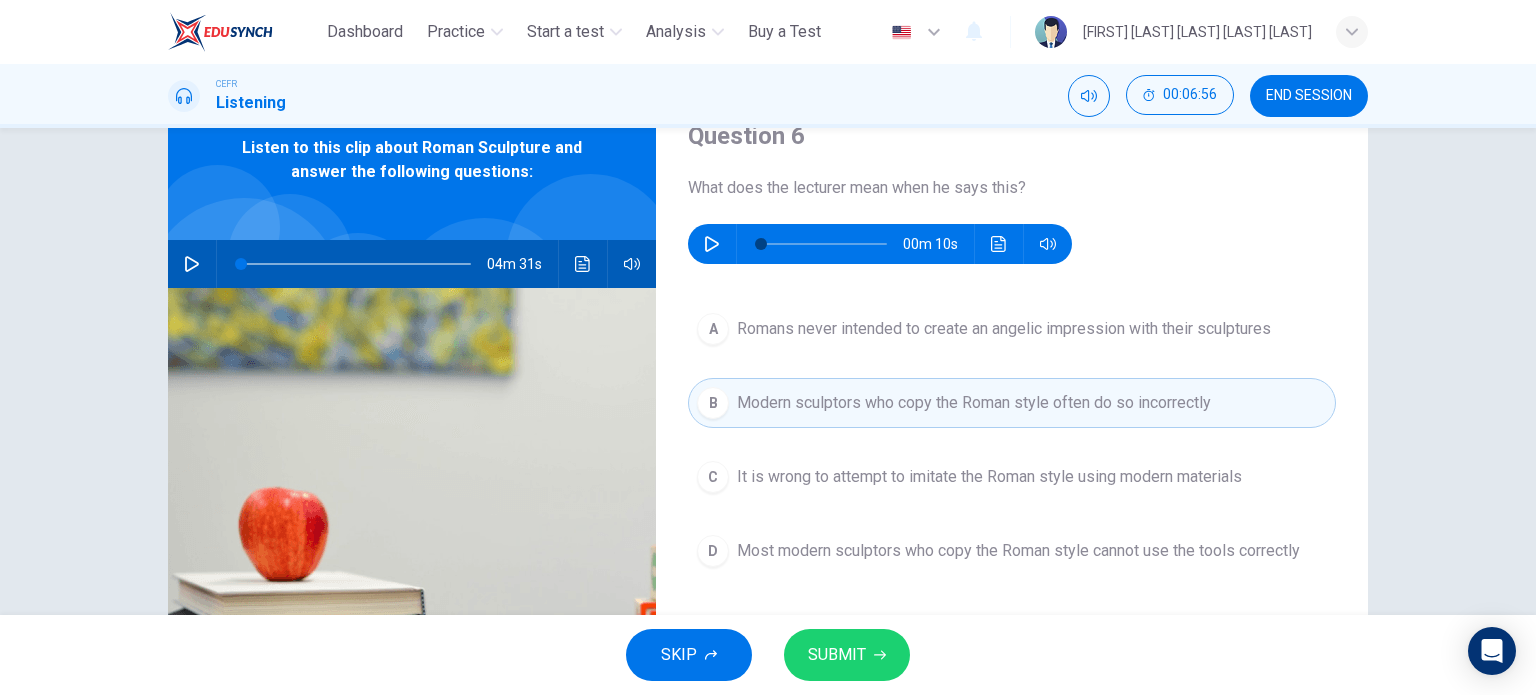 click on "SUBMIT" at bounding box center [837, 655] 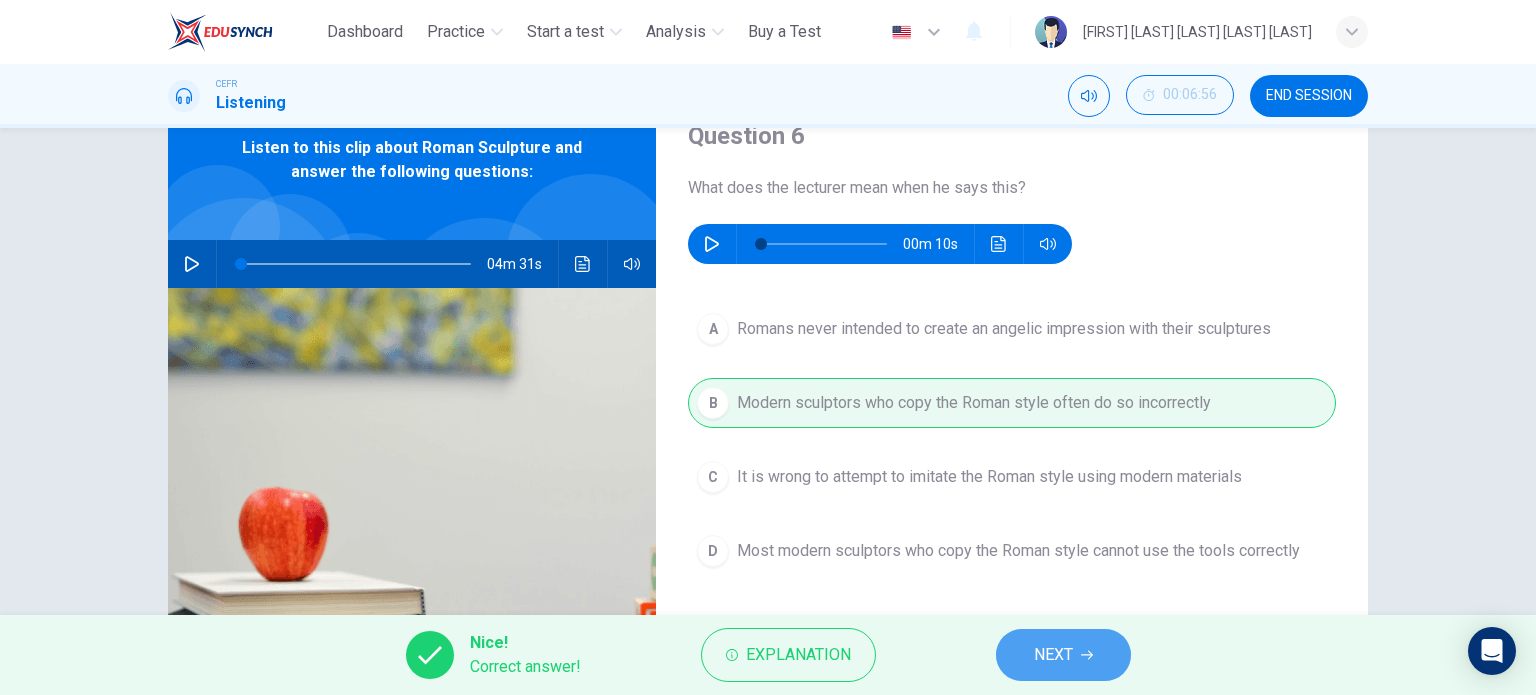 click on "NEXT" at bounding box center [1053, 655] 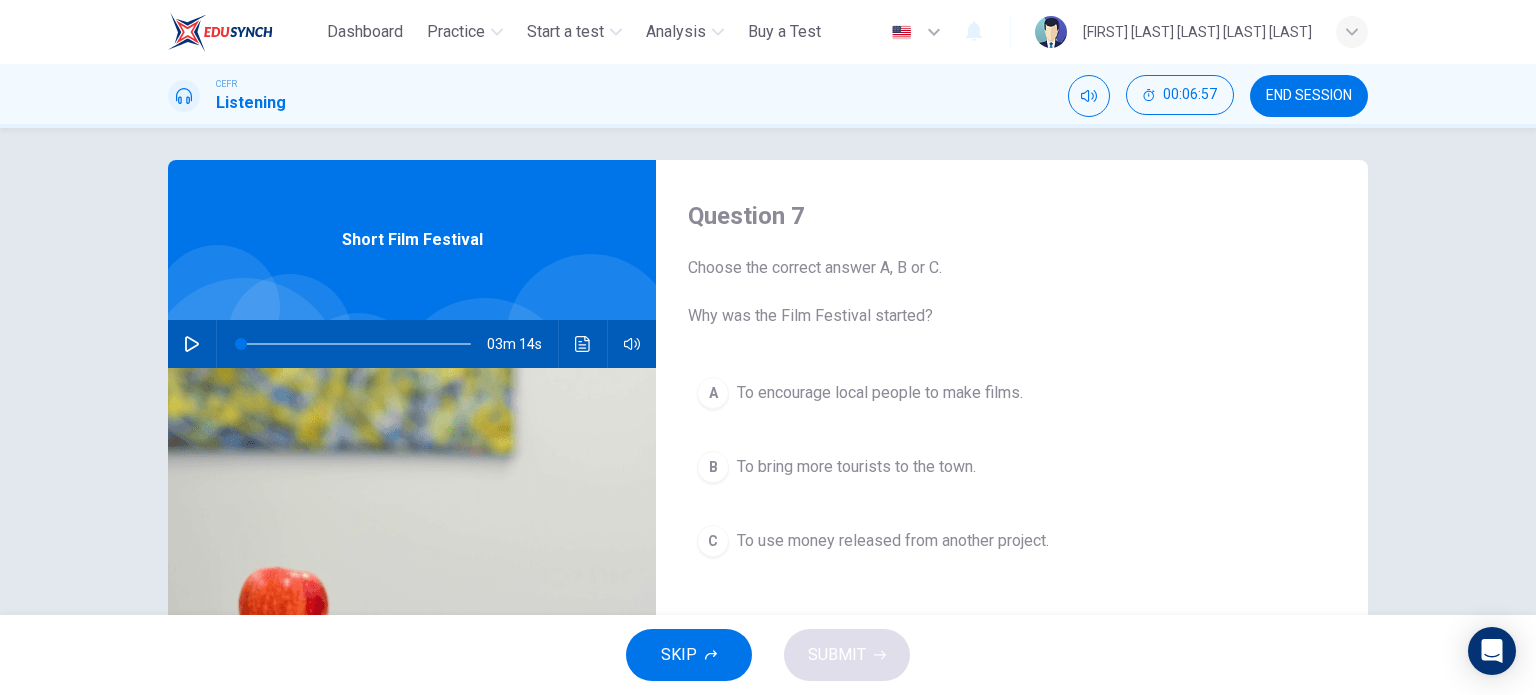 scroll, scrollTop: 0, scrollLeft: 0, axis: both 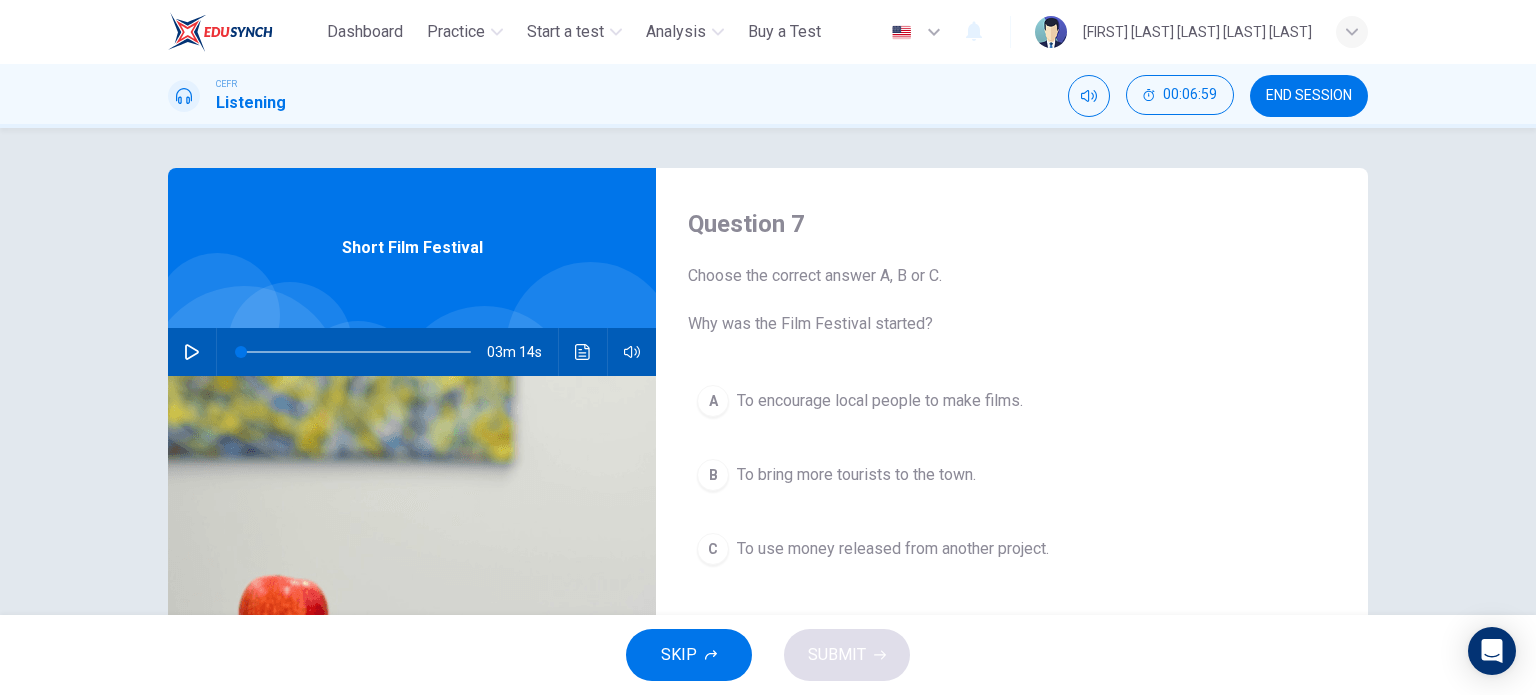 click at bounding box center (192, 352) 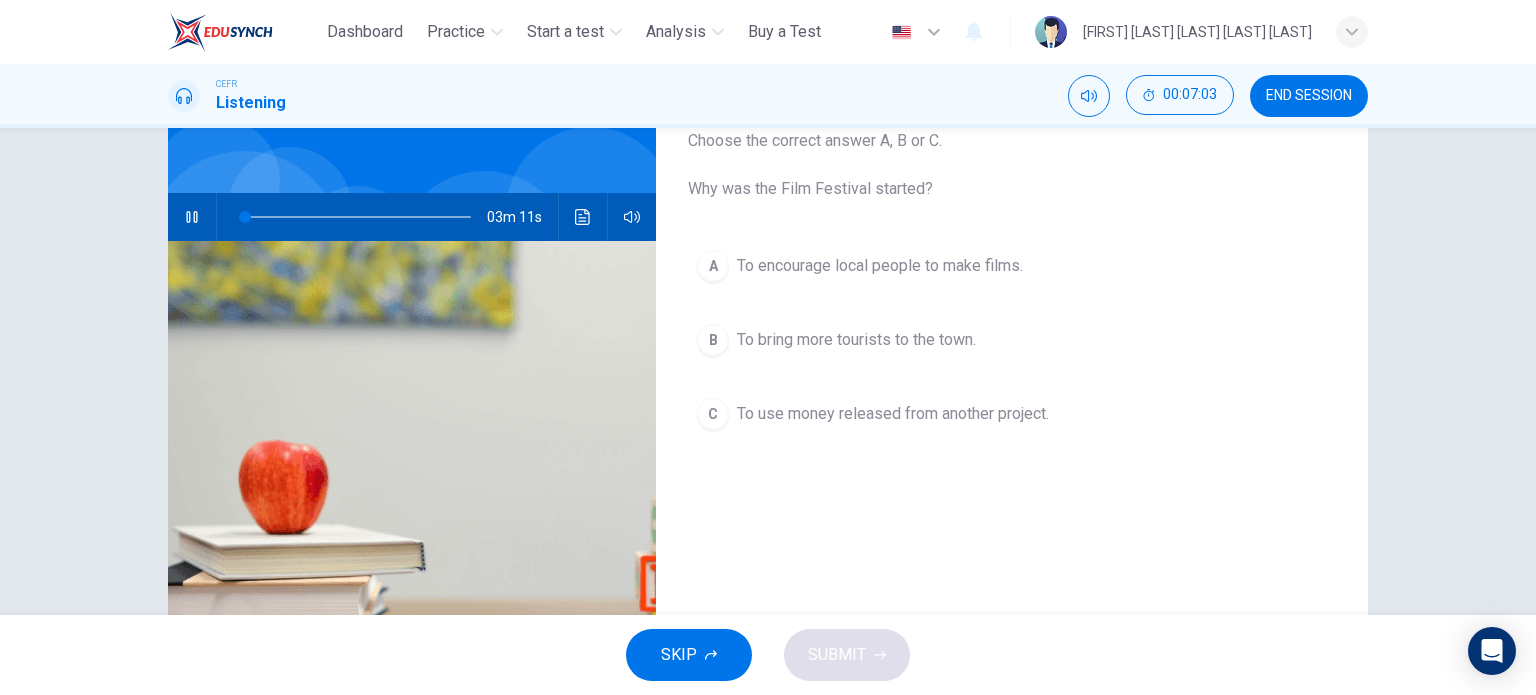 scroll, scrollTop: 0, scrollLeft: 0, axis: both 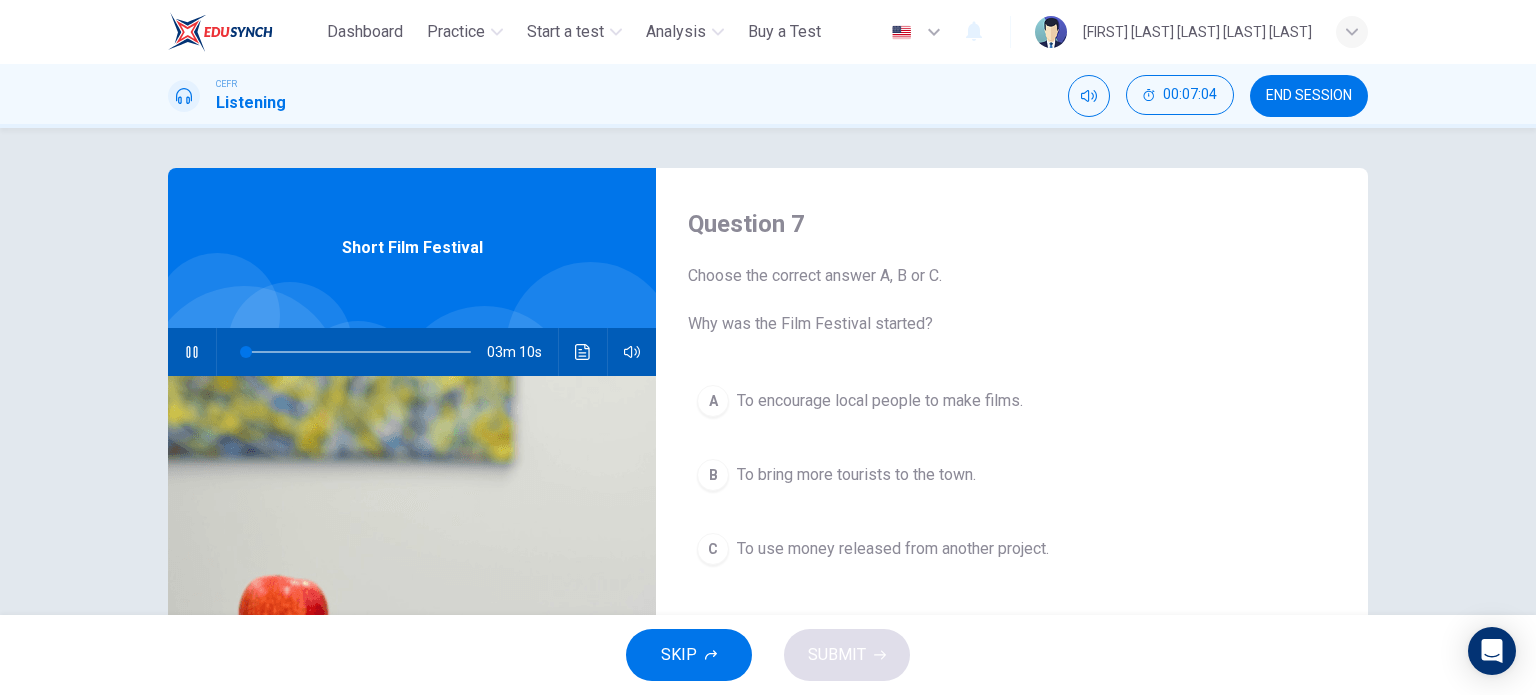 click on "SKIP" at bounding box center [689, 655] 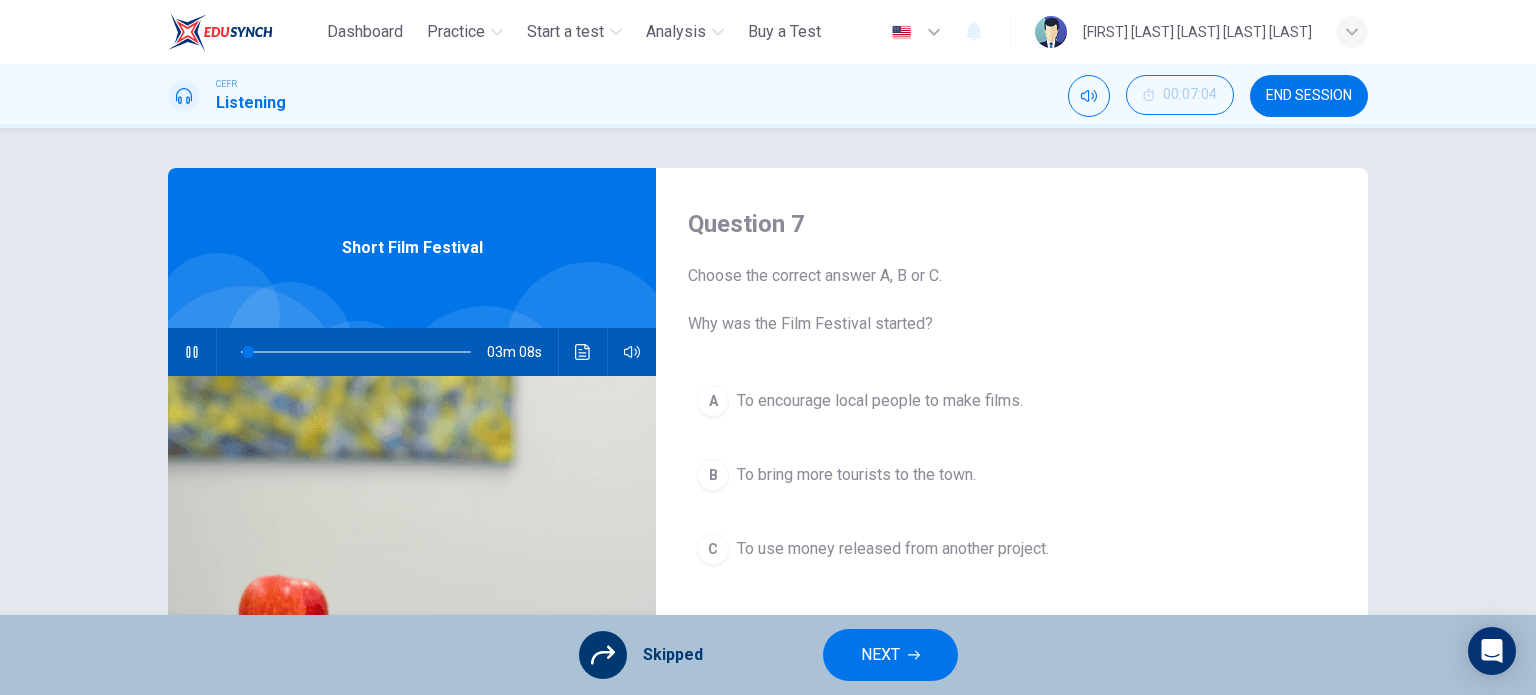 click on "Question 7 Choose the correct answer A, B or C. Why was the Film Festival started? A To encourage local people to make films. B To bring more tourists to the town. C To use money released from another project. Short Film Festival 03m 08s" at bounding box center [768, 371] 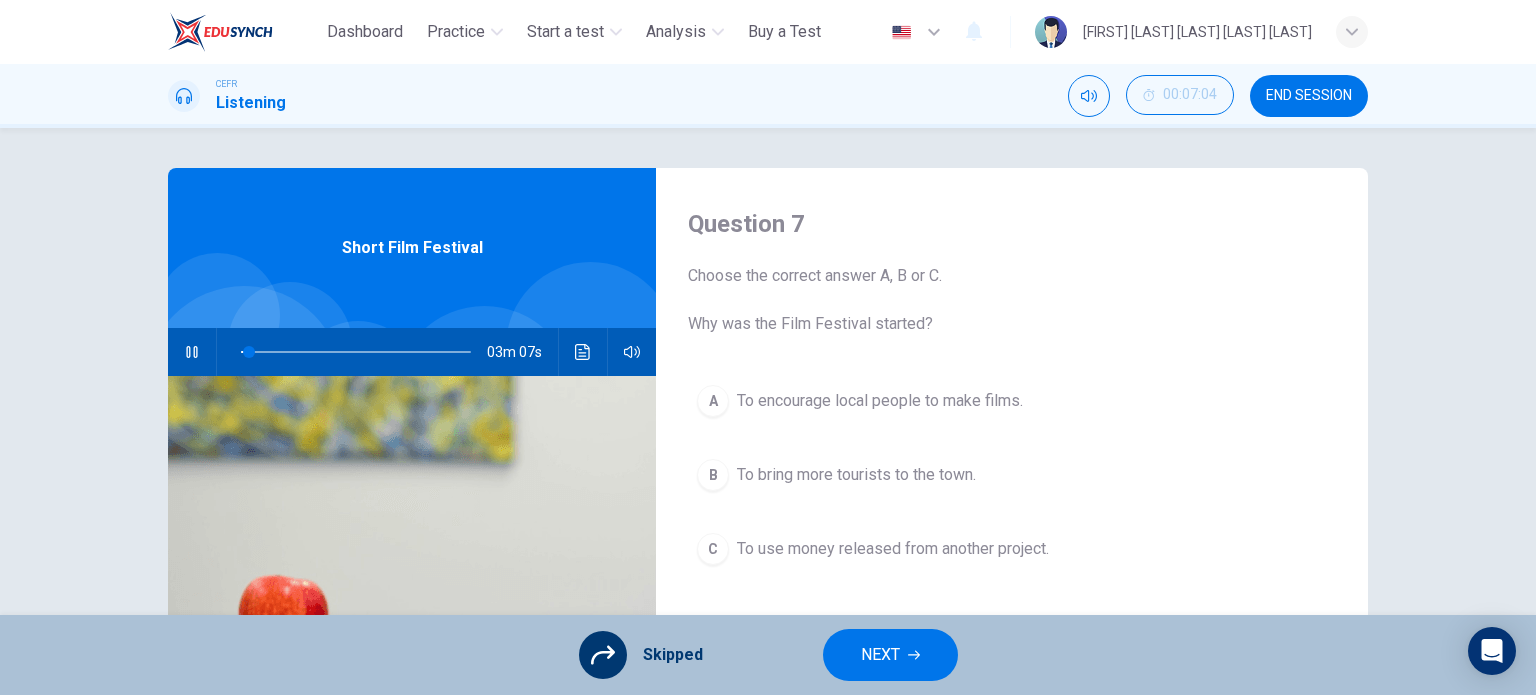 click on "END SESSION" at bounding box center [1309, 96] 